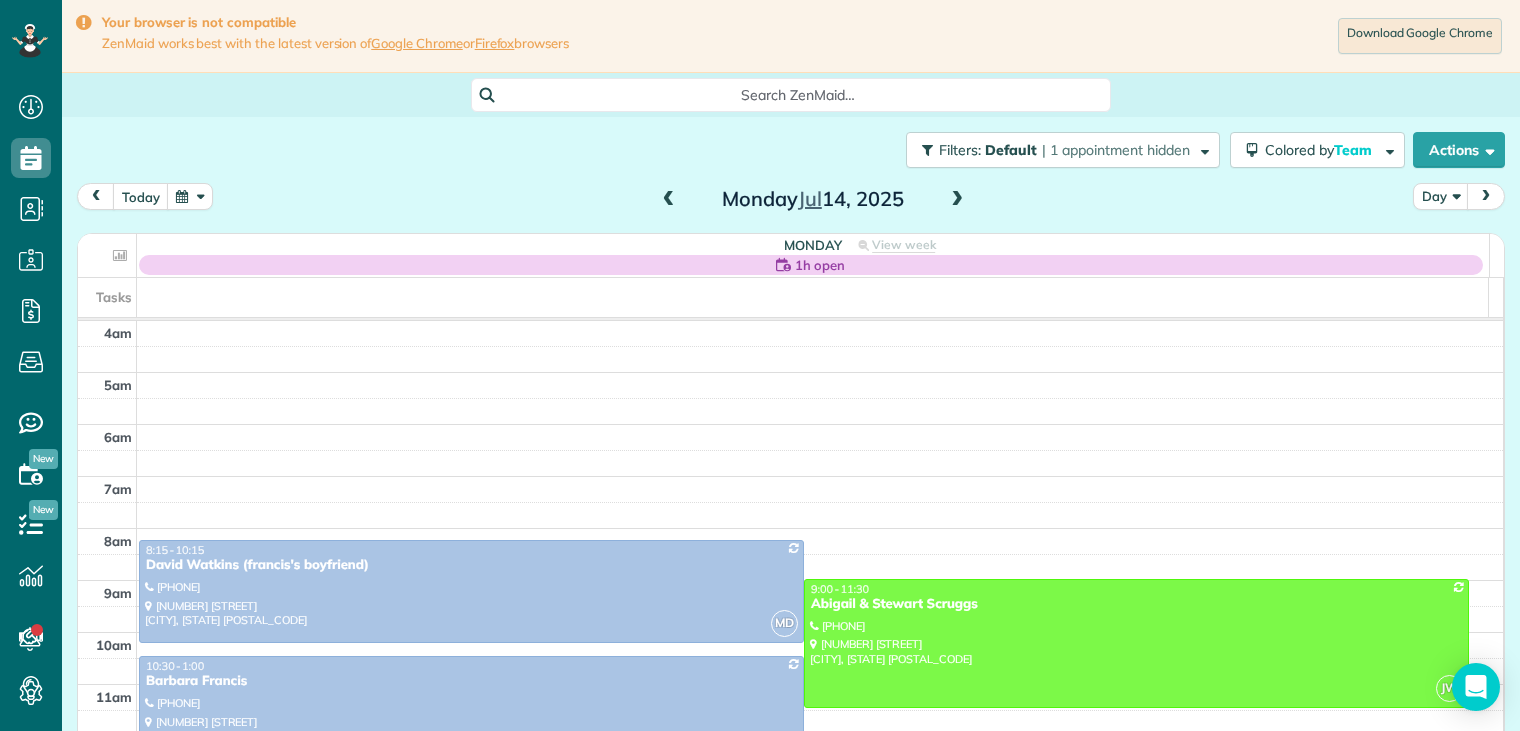 scroll, scrollTop: 0, scrollLeft: 0, axis: both 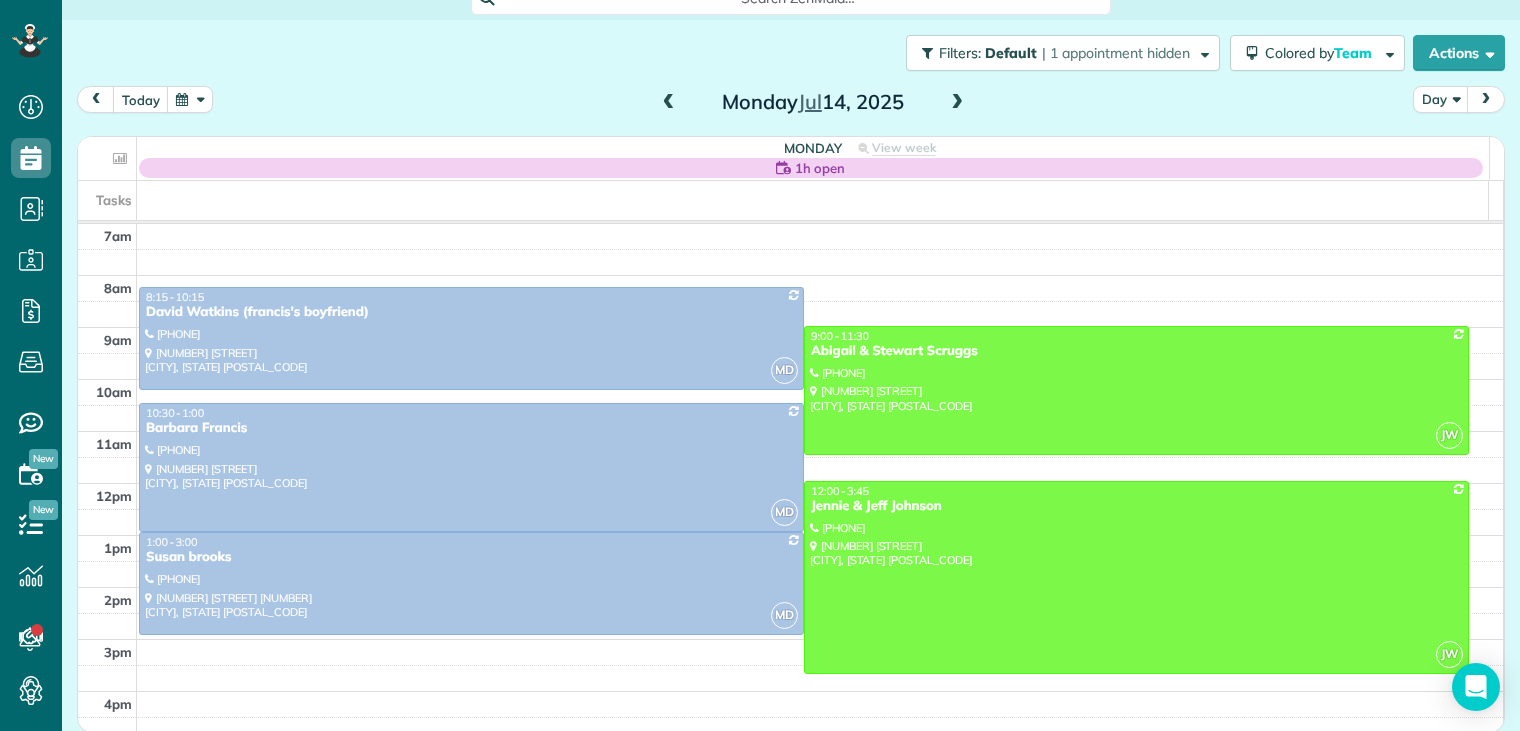 click at bounding box center (957, 103) 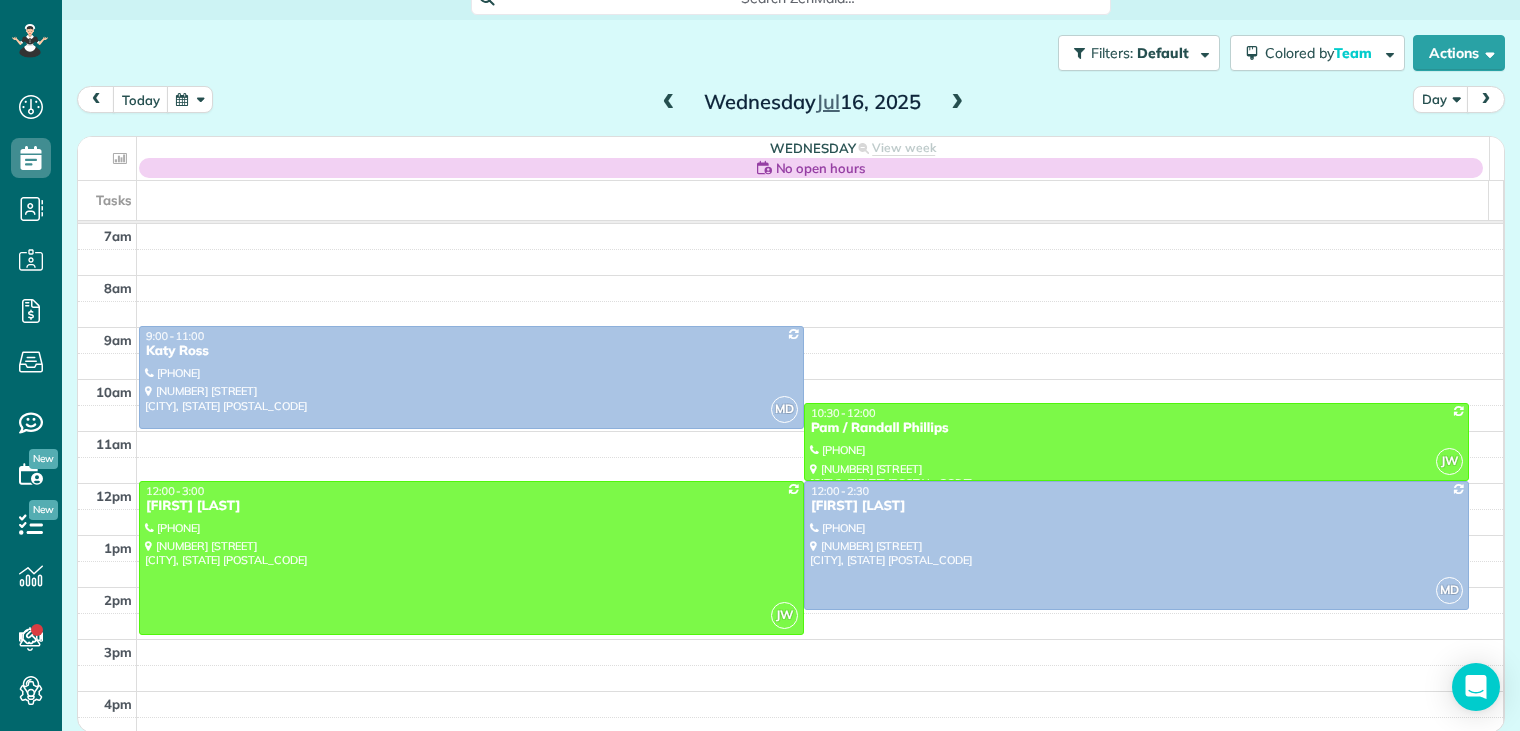 click at bounding box center (669, 103) 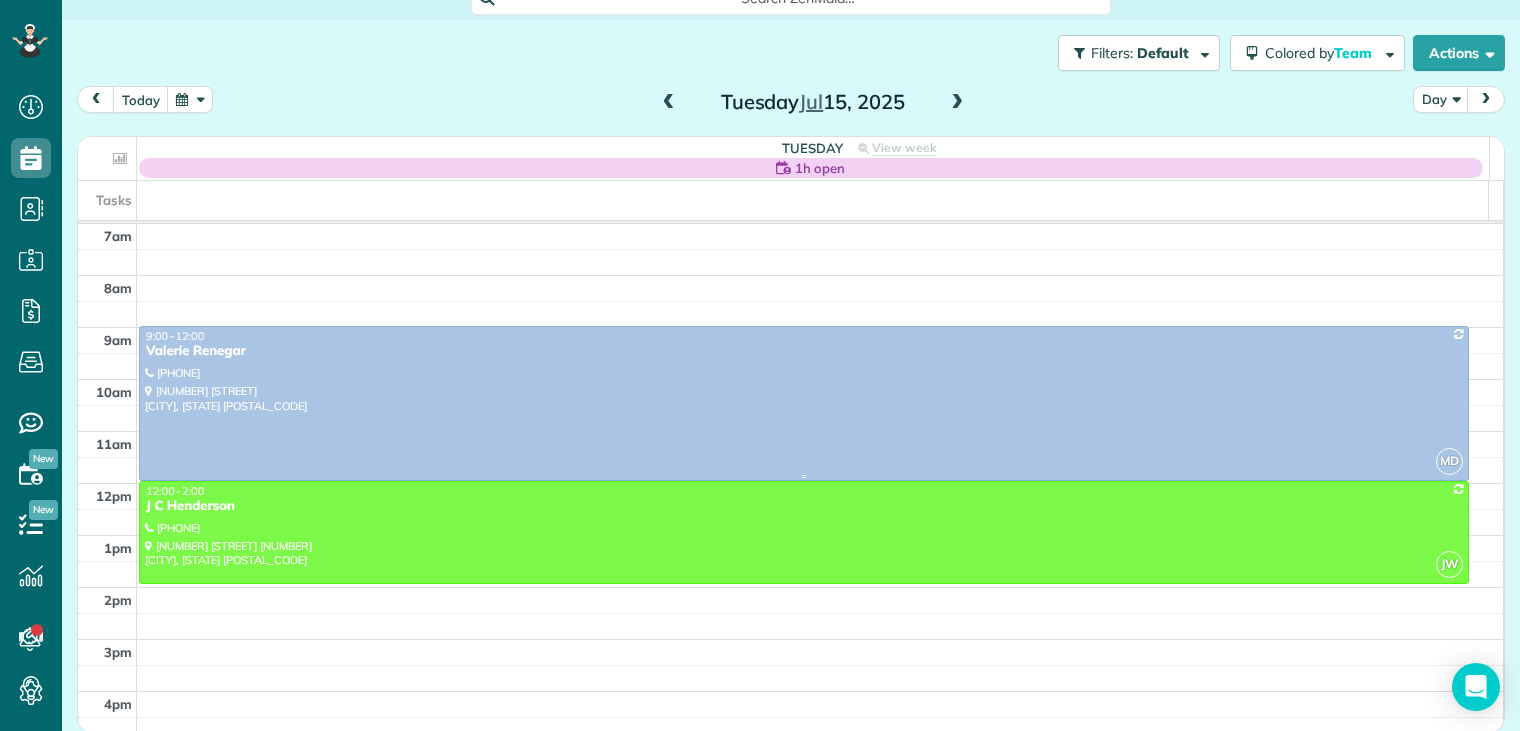click on "Valerie Renegar" at bounding box center (804, 351) 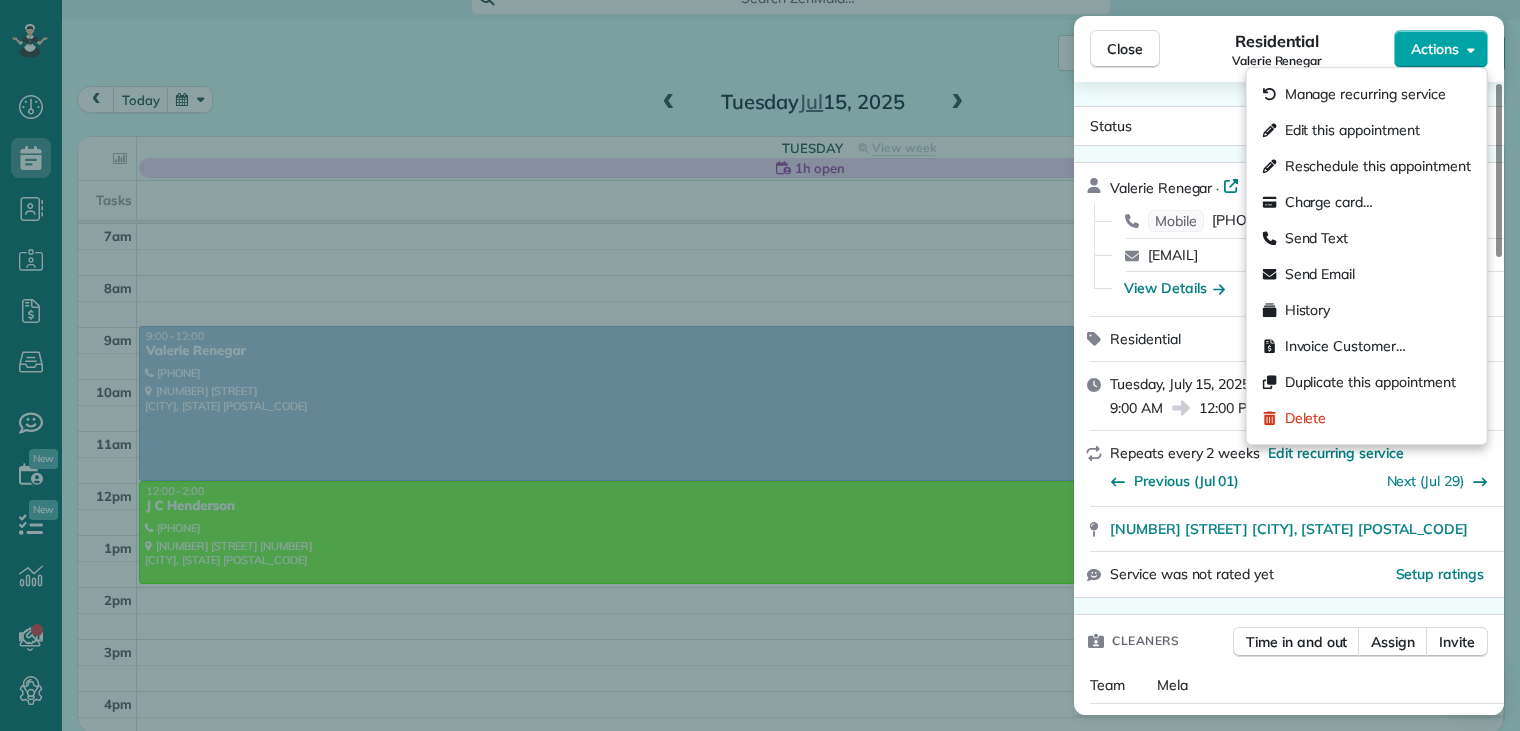 click on "Actions" at bounding box center [1435, 49] 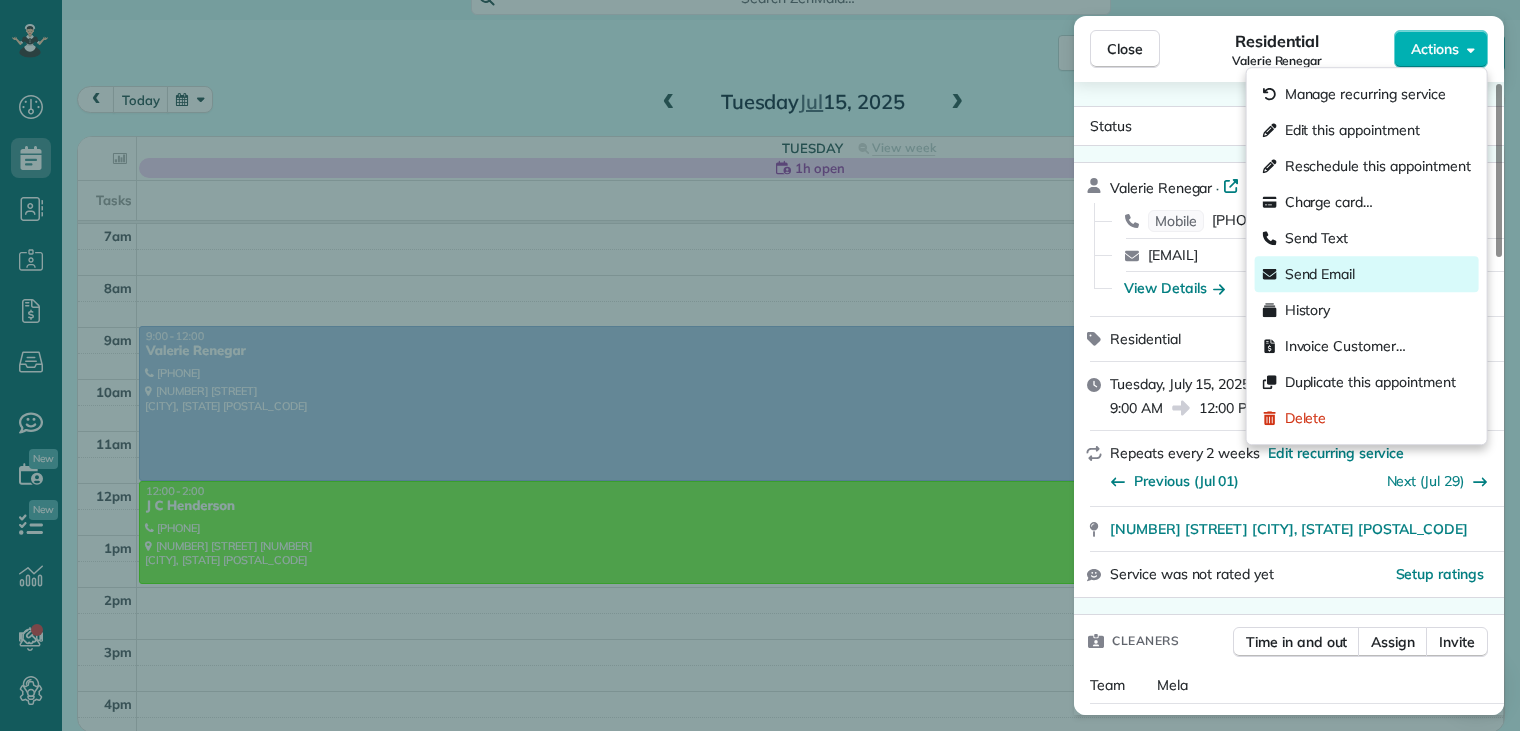 click on "Send Email" at bounding box center [1320, 274] 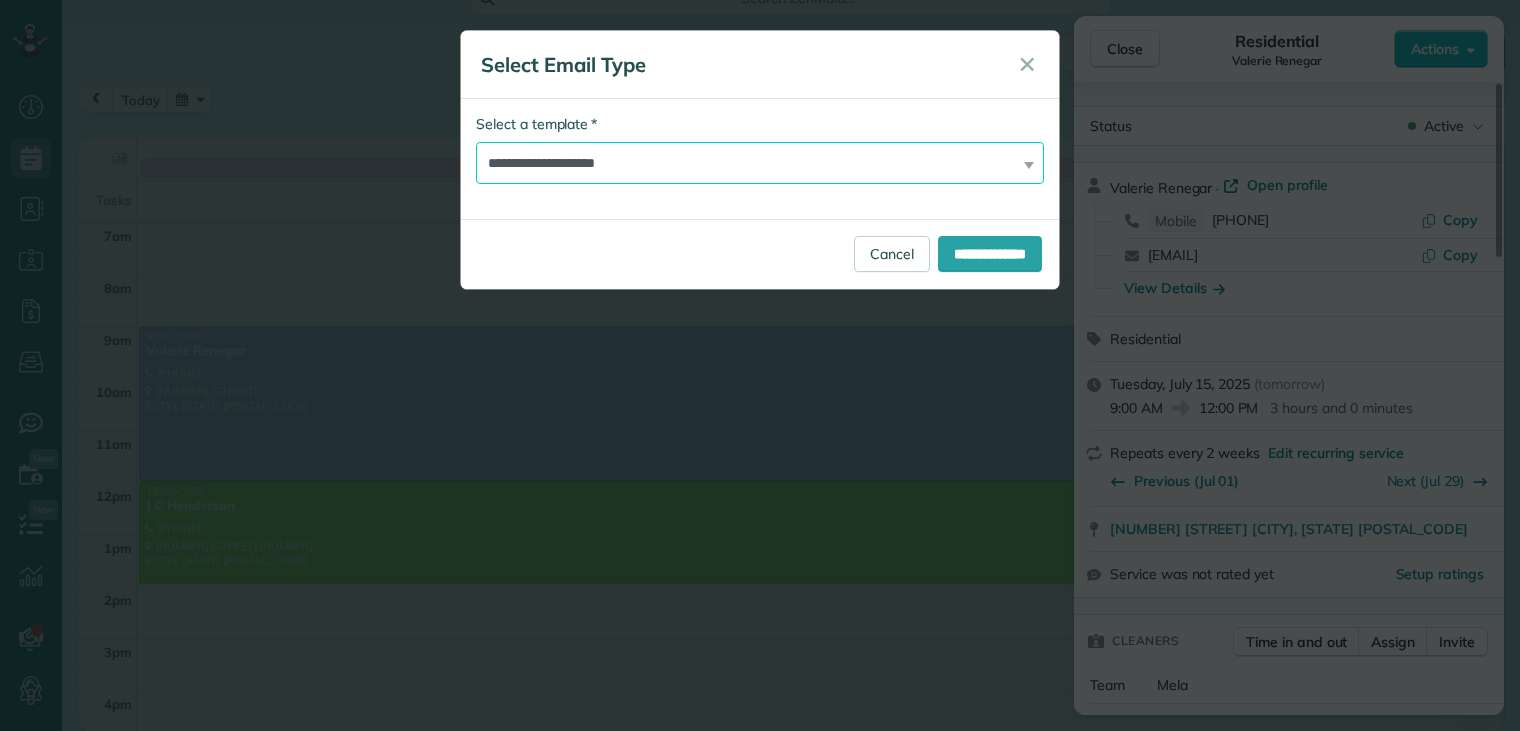 click on "**********" at bounding box center [760, 163] 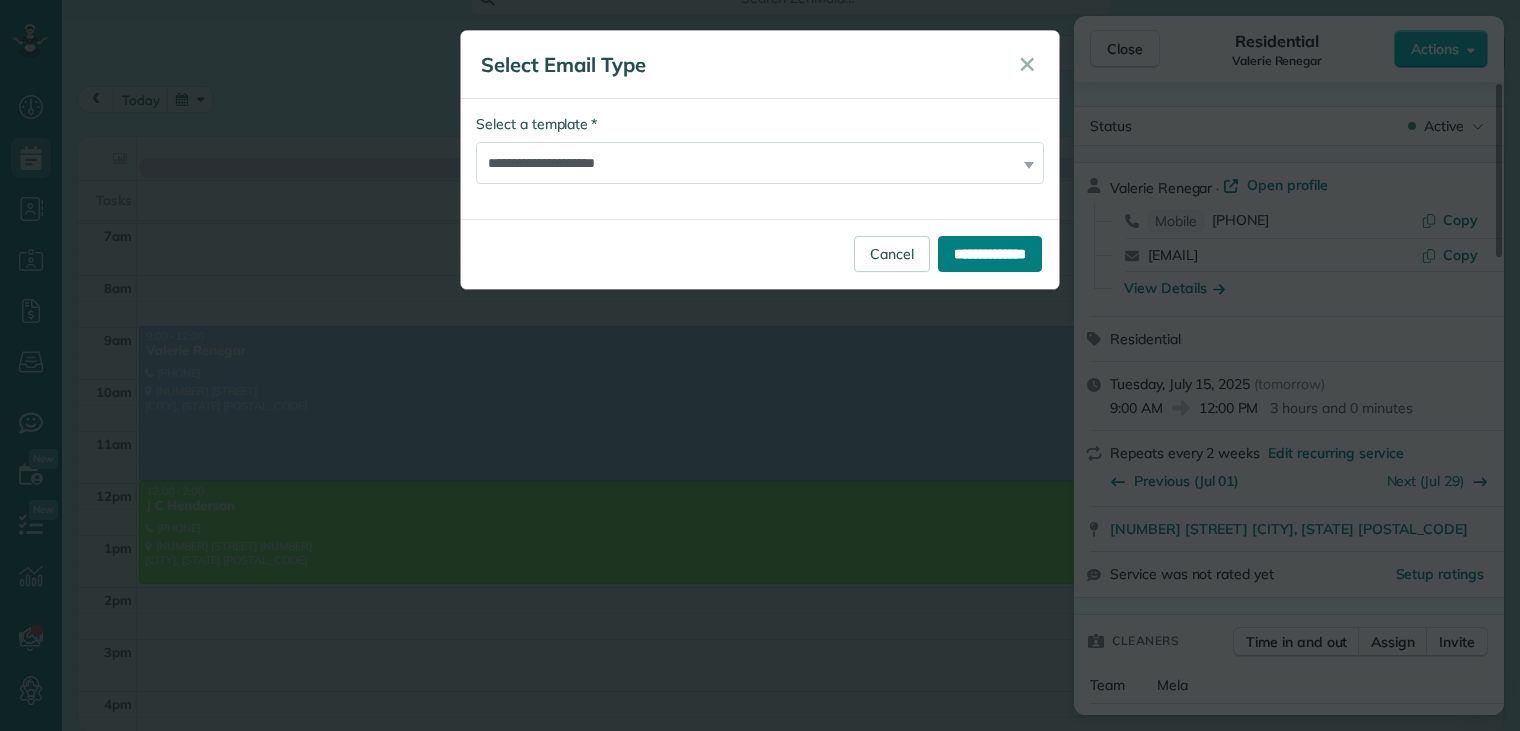 click on "**********" at bounding box center [990, 254] 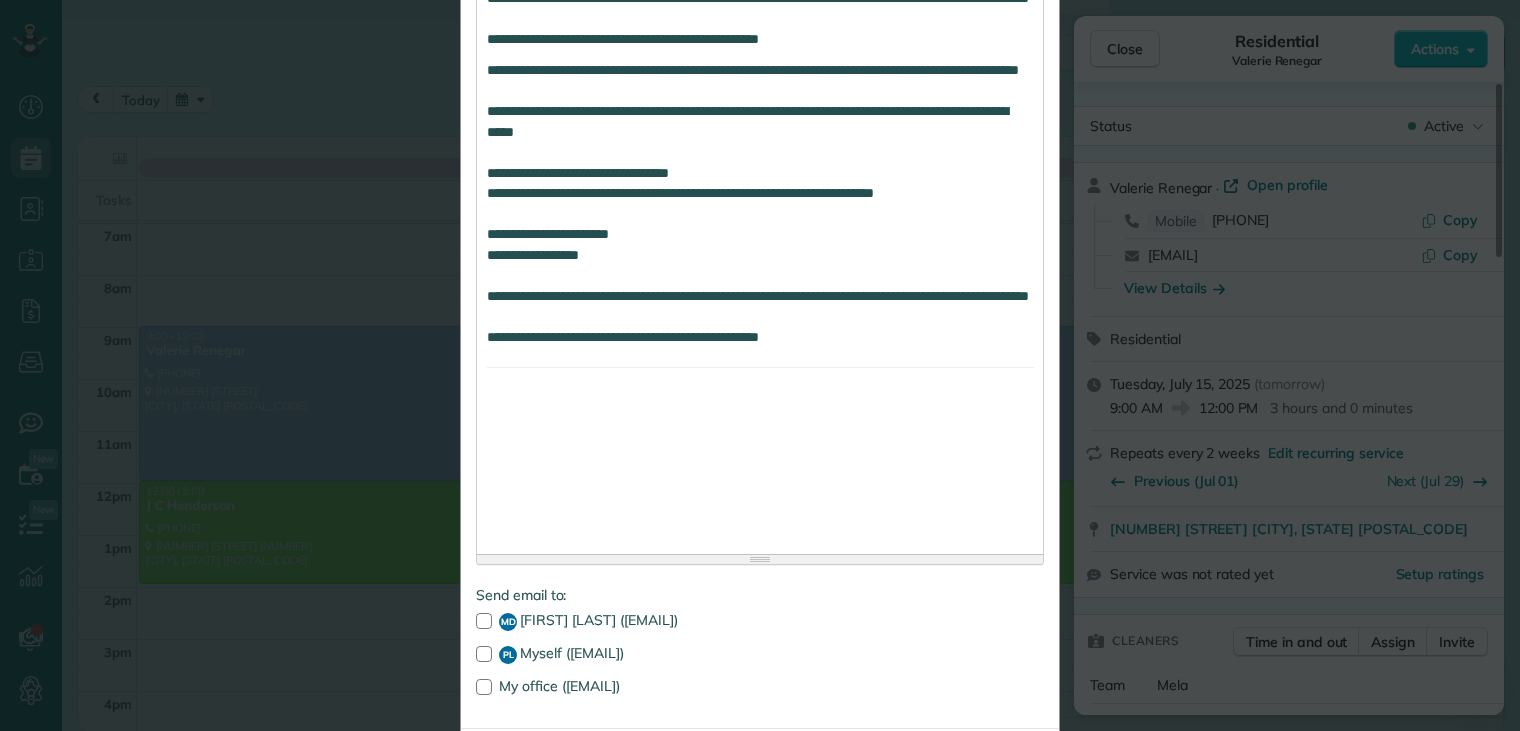 scroll, scrollTop: 1382, scrollLeft: 0, axis: vertical 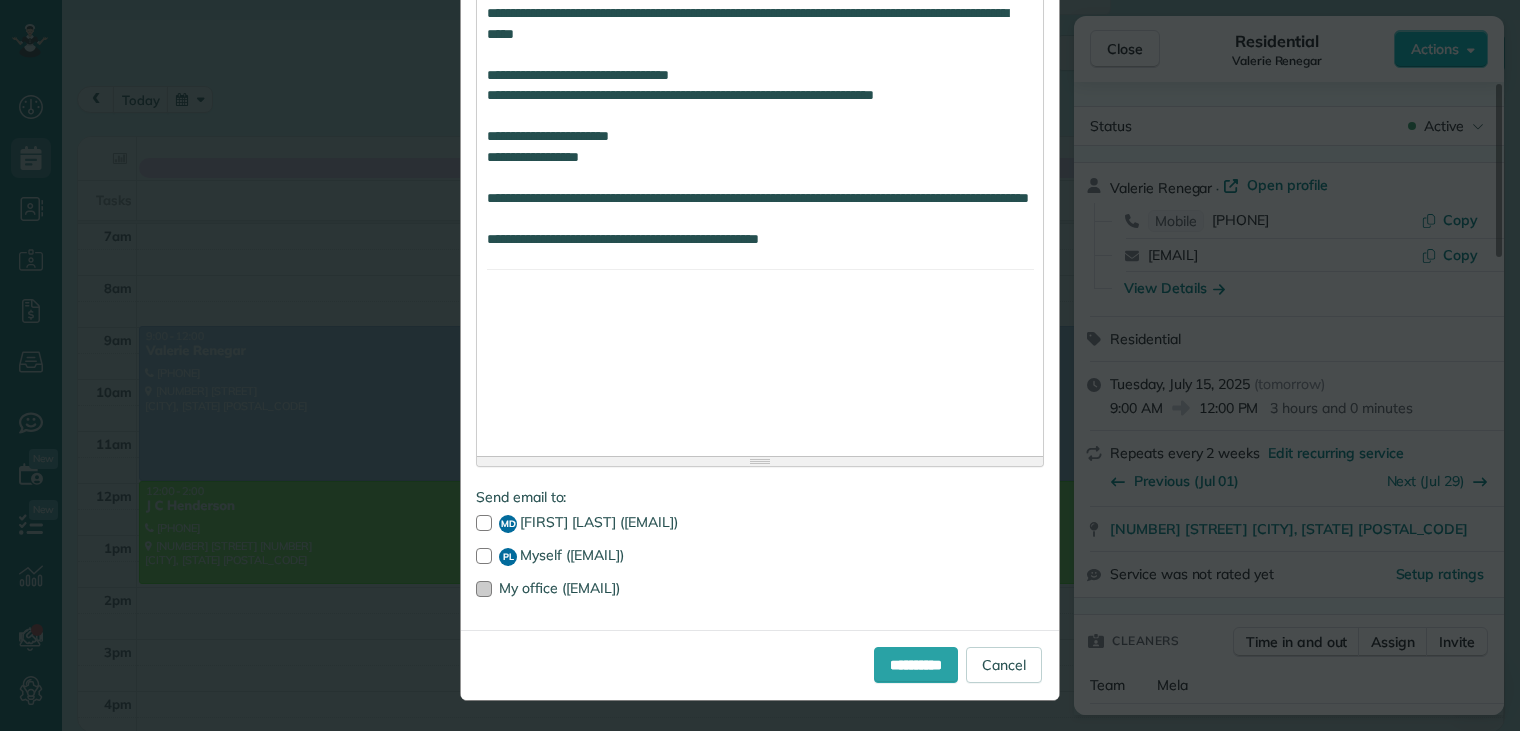 click at bounding box center [484, 589] 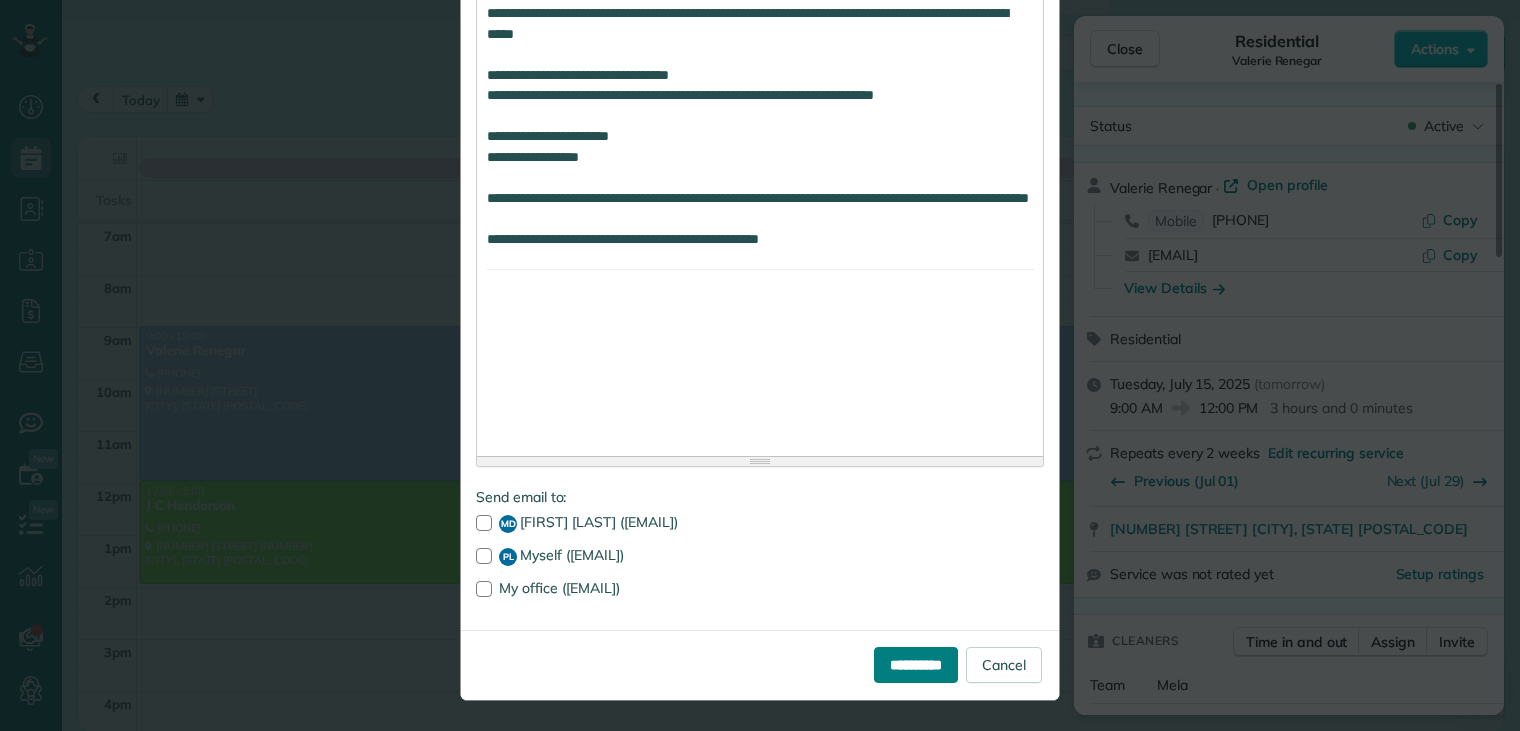 click on "**********" at bounding box center (916, 665) 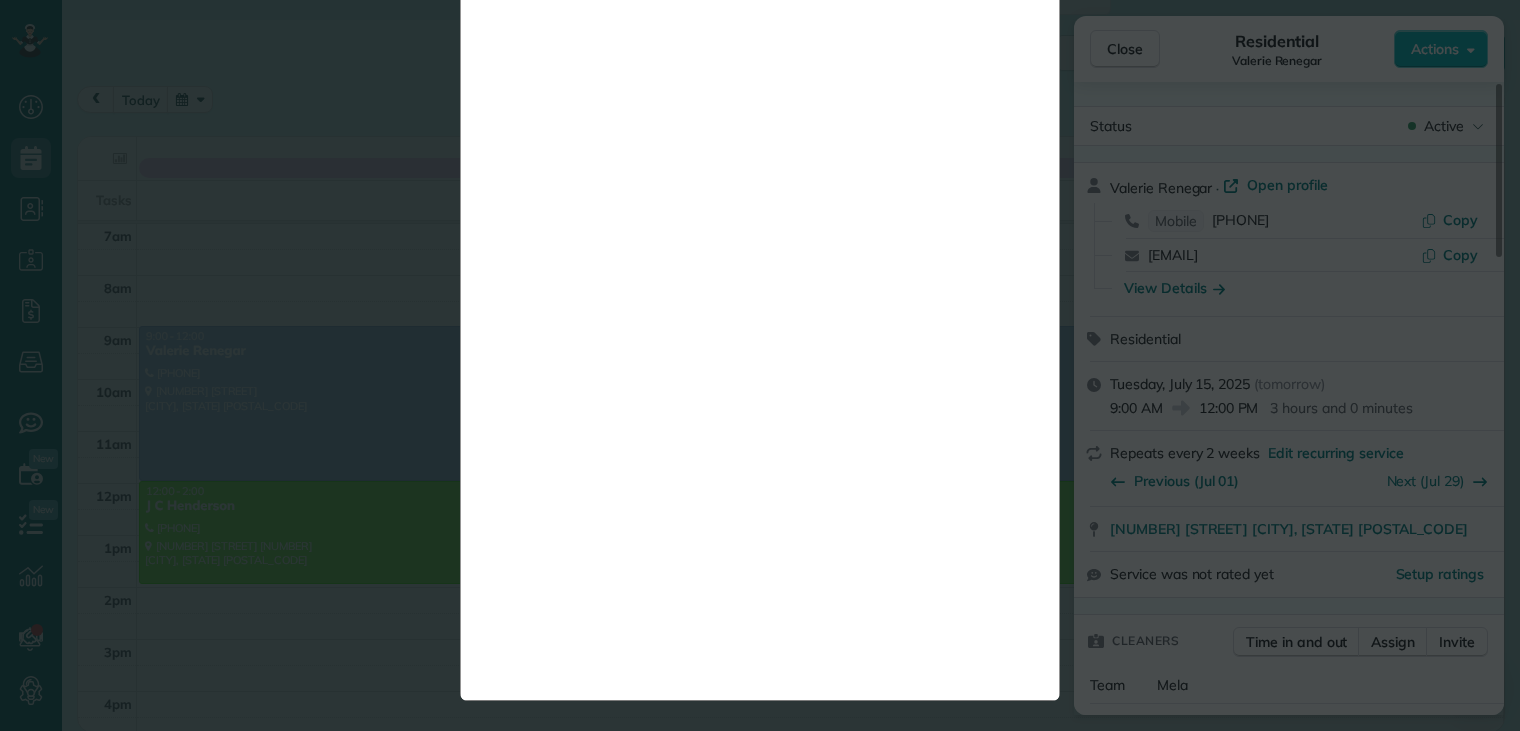 scroll, scrollTop: 0, scrollLeft: 0, axis: both 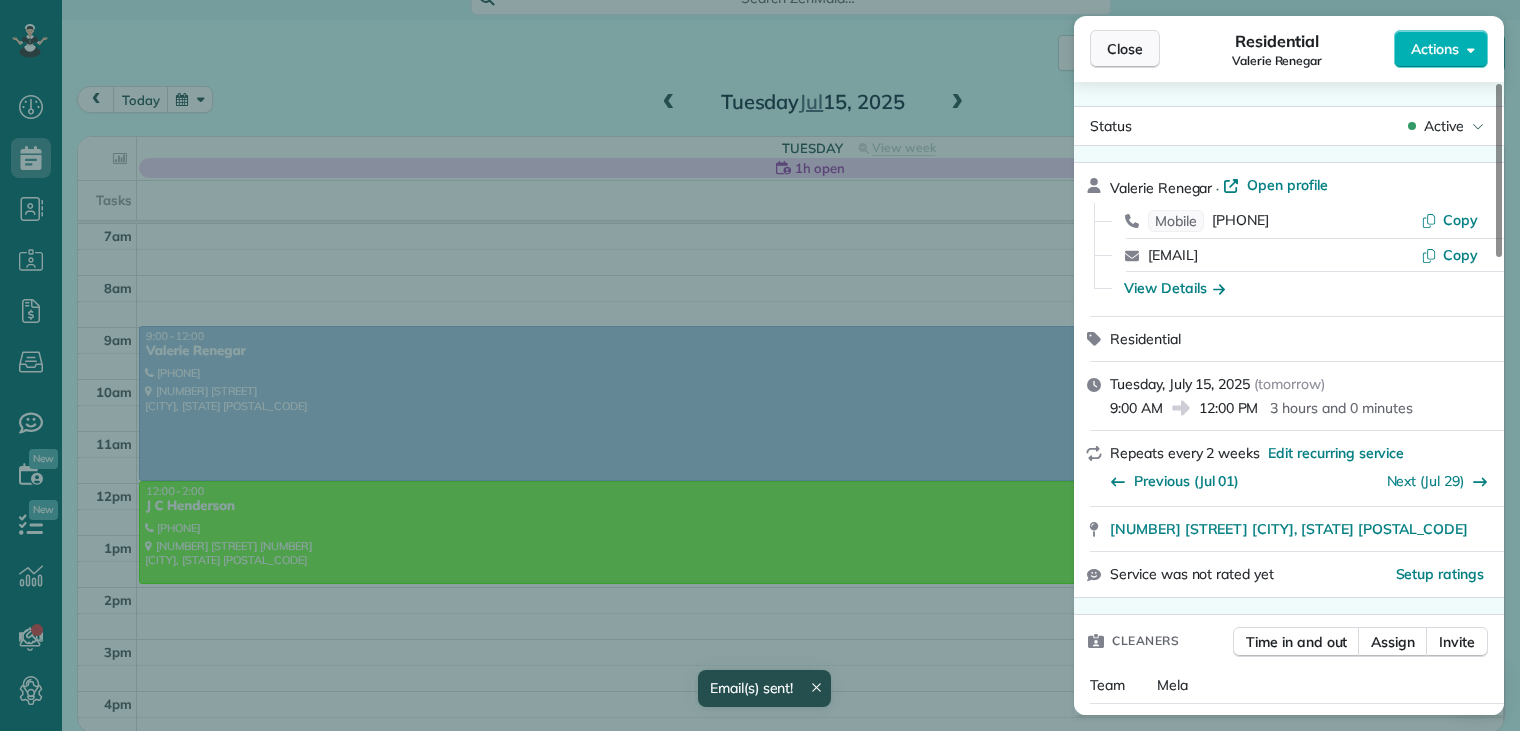 click on "Close" at bounding box center [1125, 49] 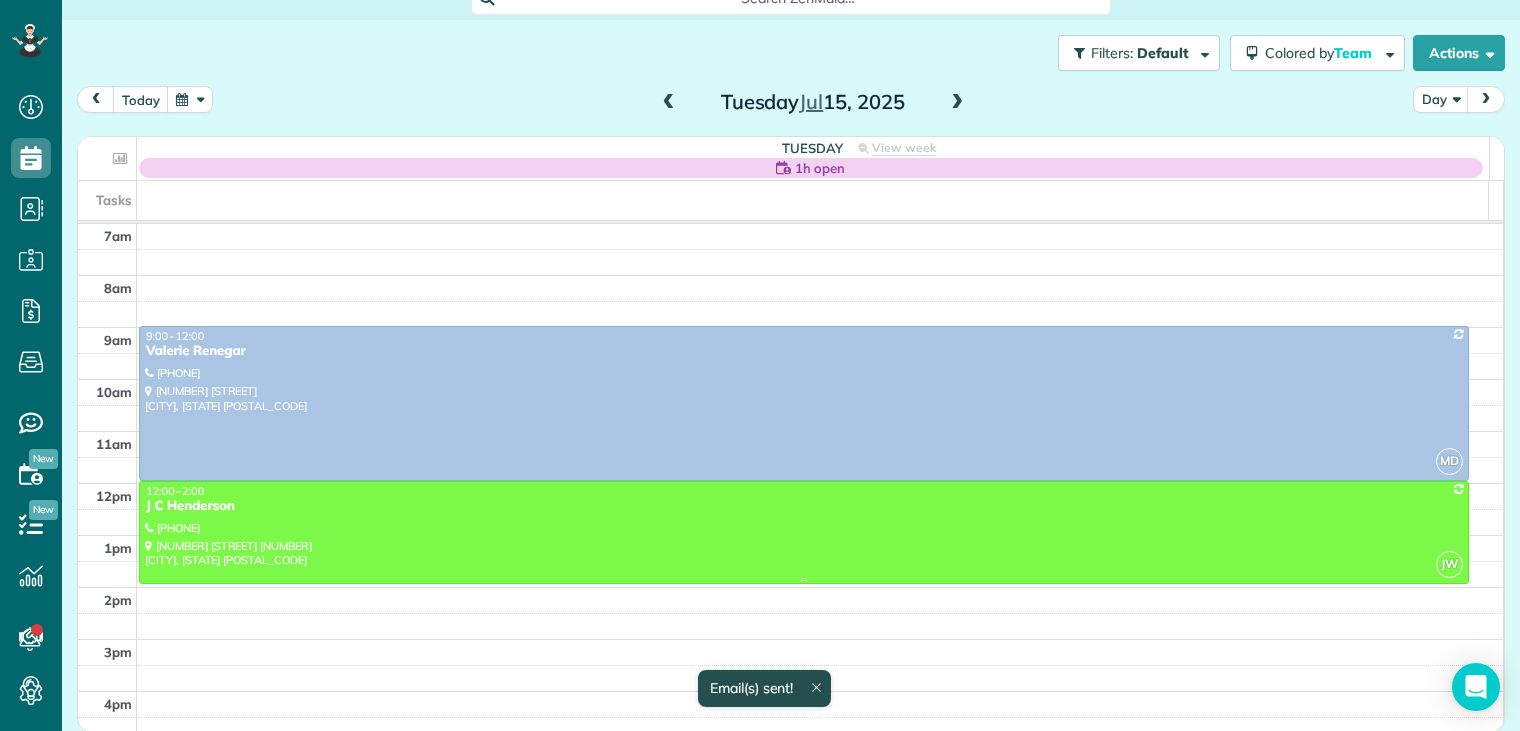 click on "J C Henderson" at bounding box center (804, 506) 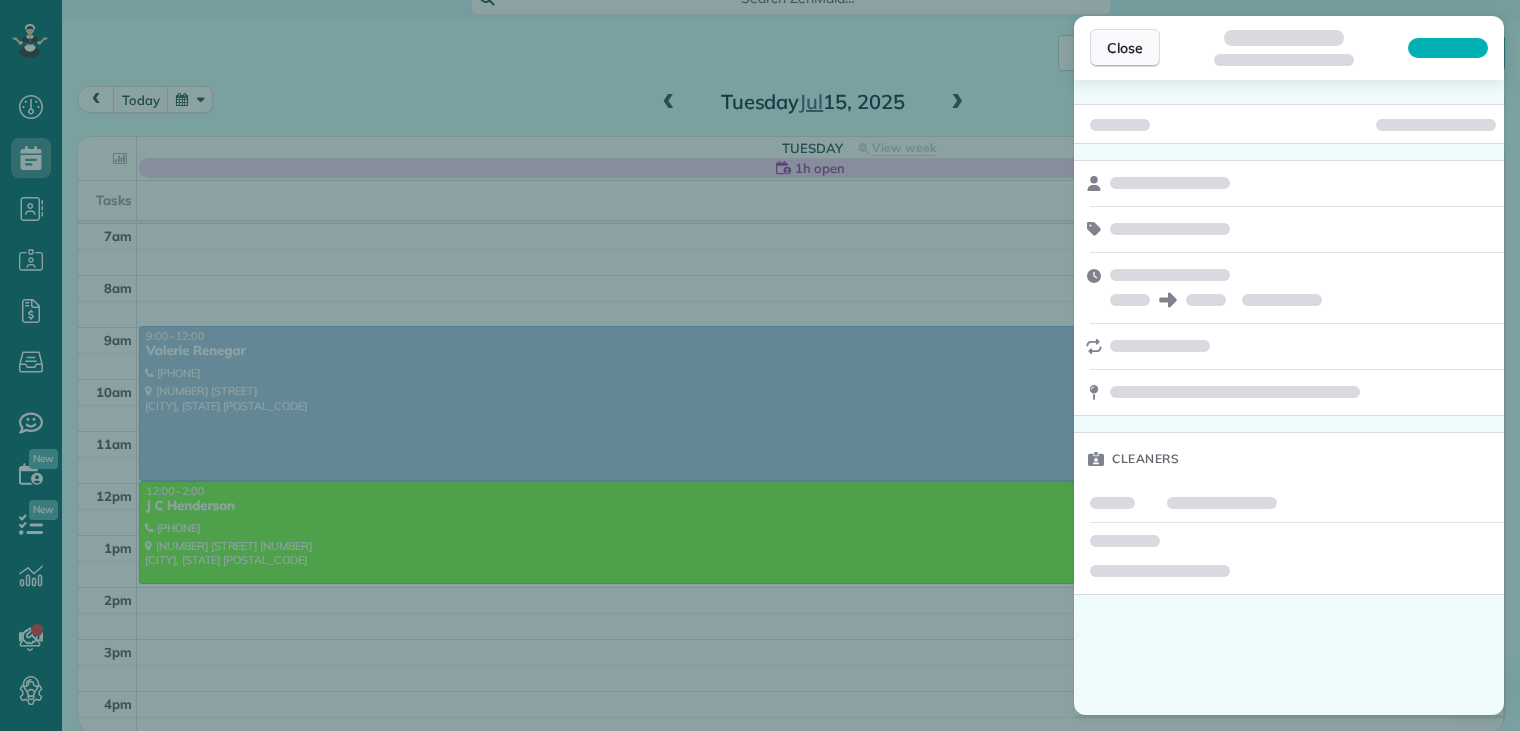 click on "Close" at bounding box center (1125, 48) 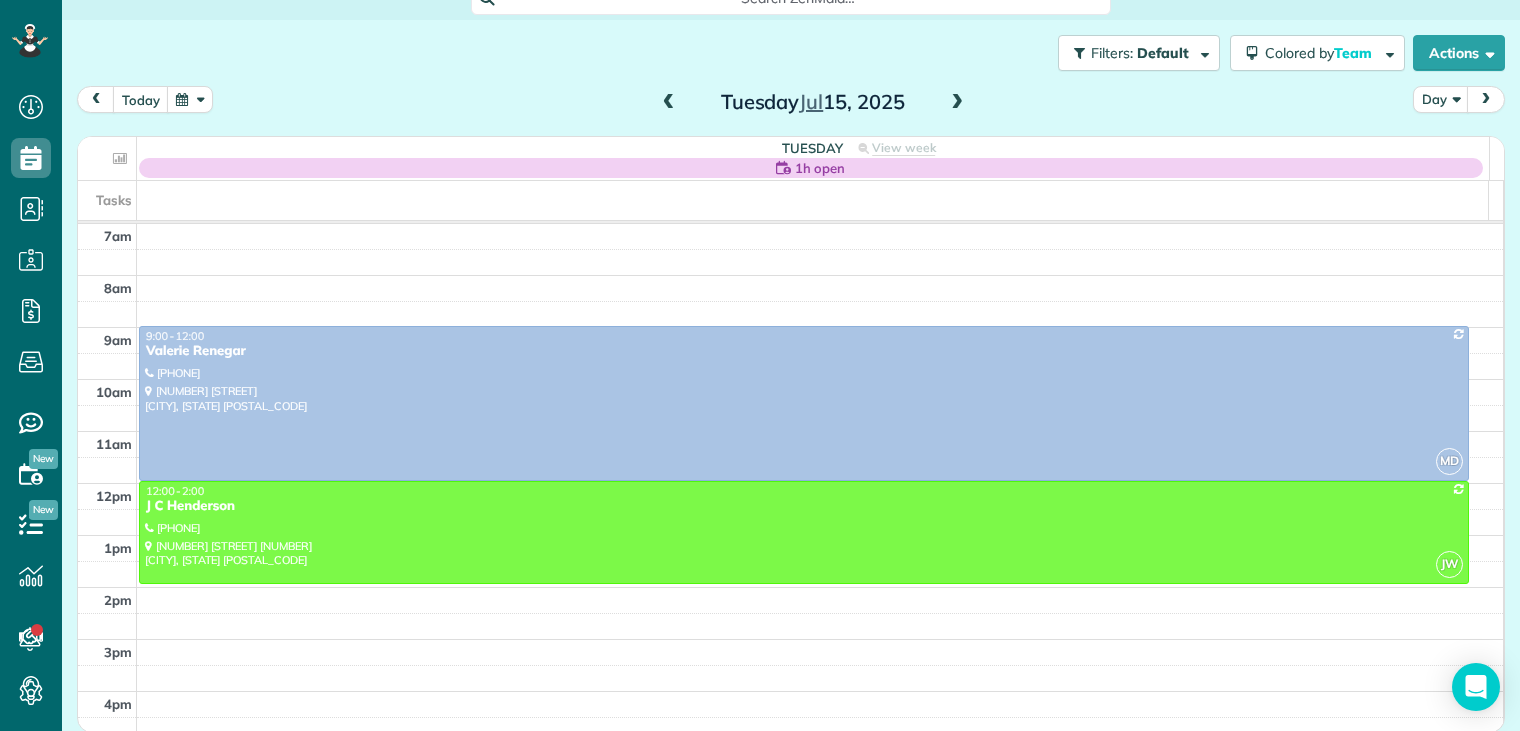 click on "Close" at bounding box center (1125, 48) 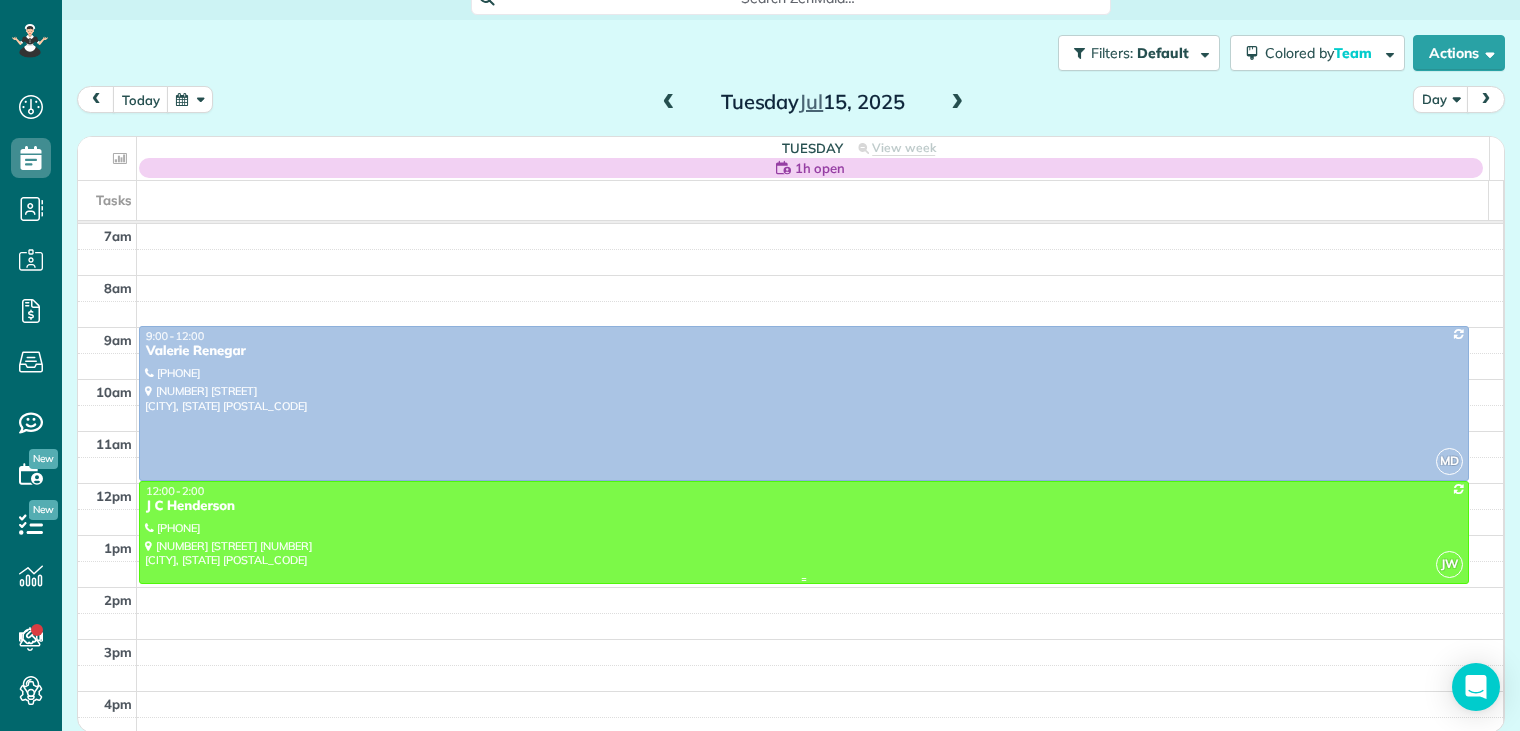 click at bounding box center [804, 532] 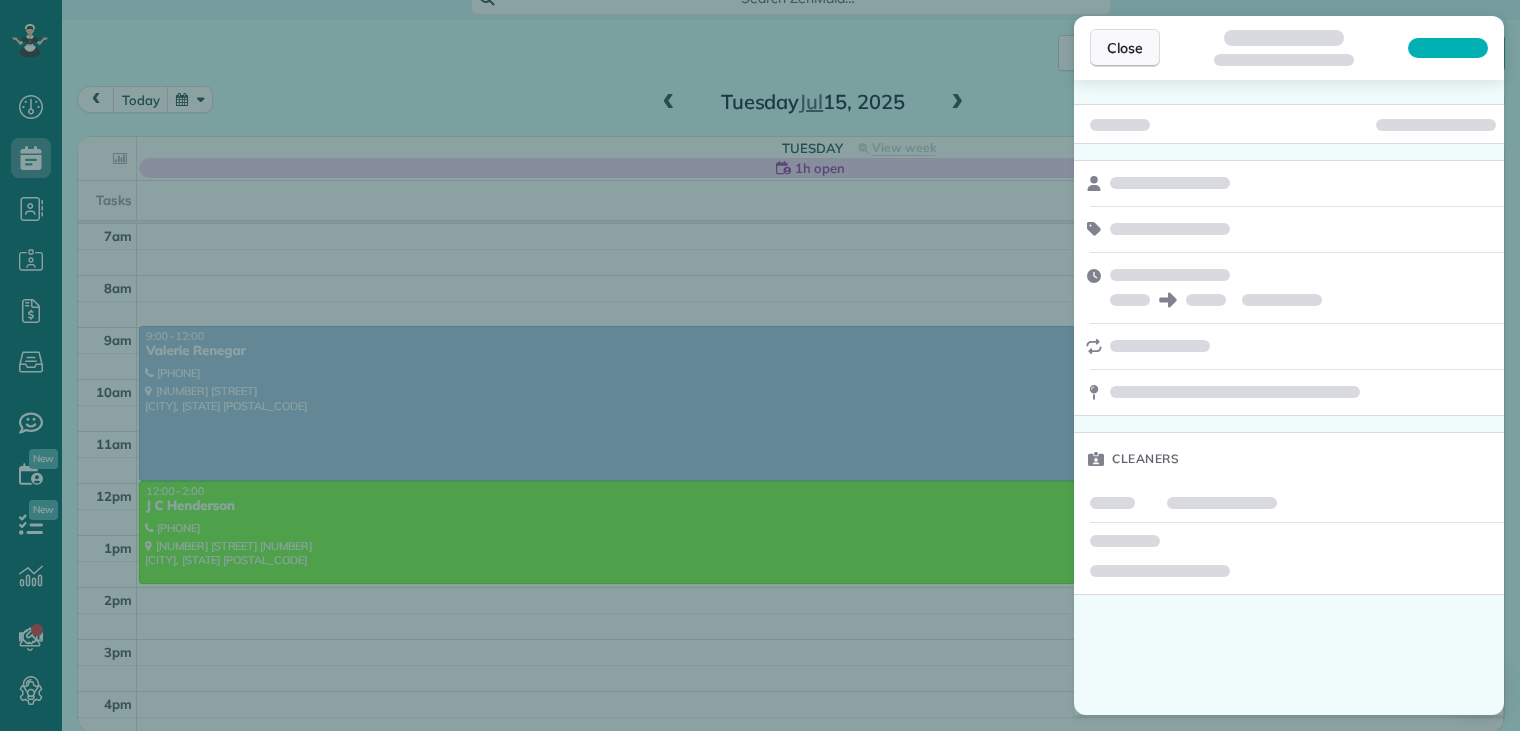 click on "Close" at bounding box center [1125, 48] 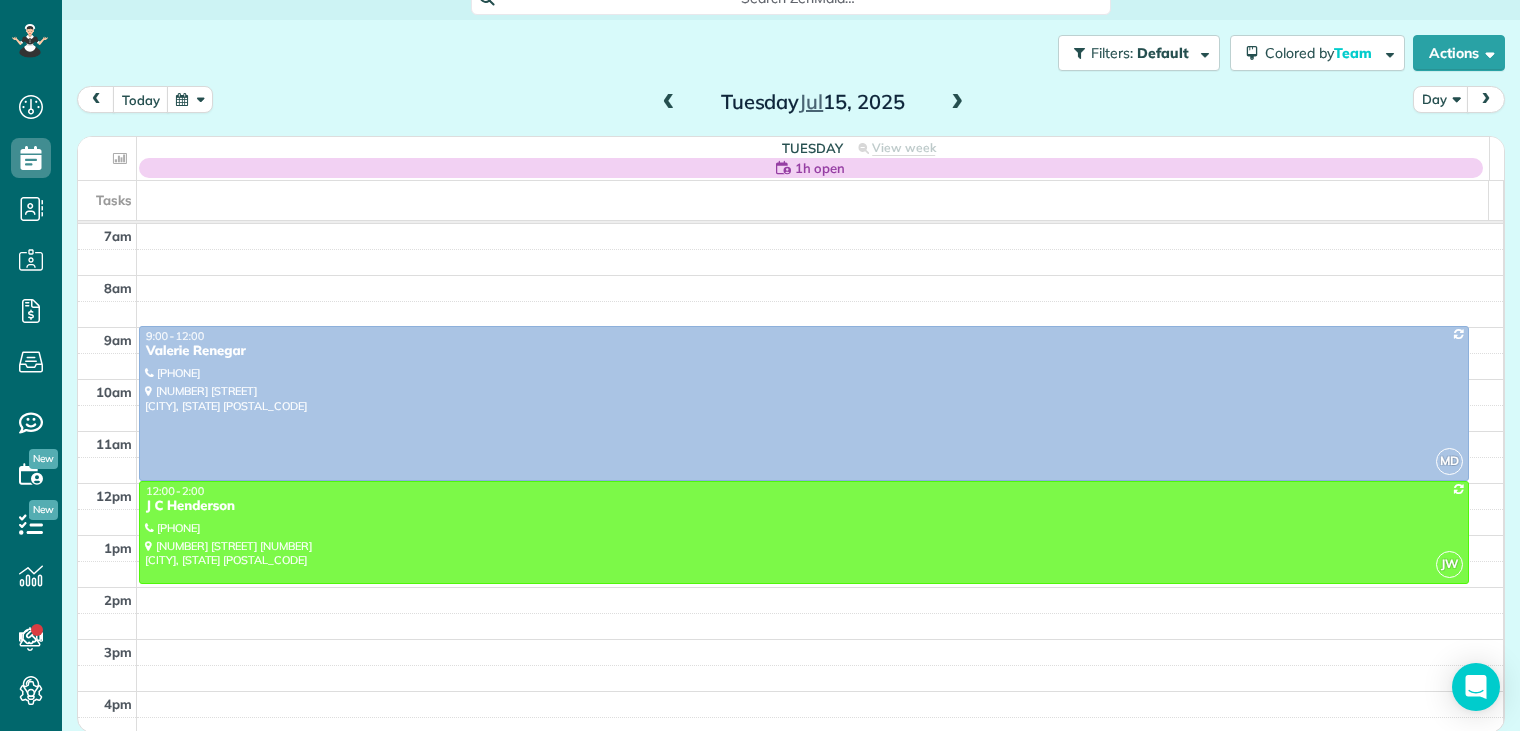 click on "Filters:   Default
|  1 appointment hidden
Colored by  Team
Color by Cleaner
Color by Team
Color by Status
Color by Recurrence
Color by Paid/Unpaid
Filters  Default
Schedule Changes
Actions
Create Appointment
Create Task
Clock In/Out
Send Work Orders
Print Route Sheets
Today's Emails/Texts
View Metrics" at bounding box center (791, 53) 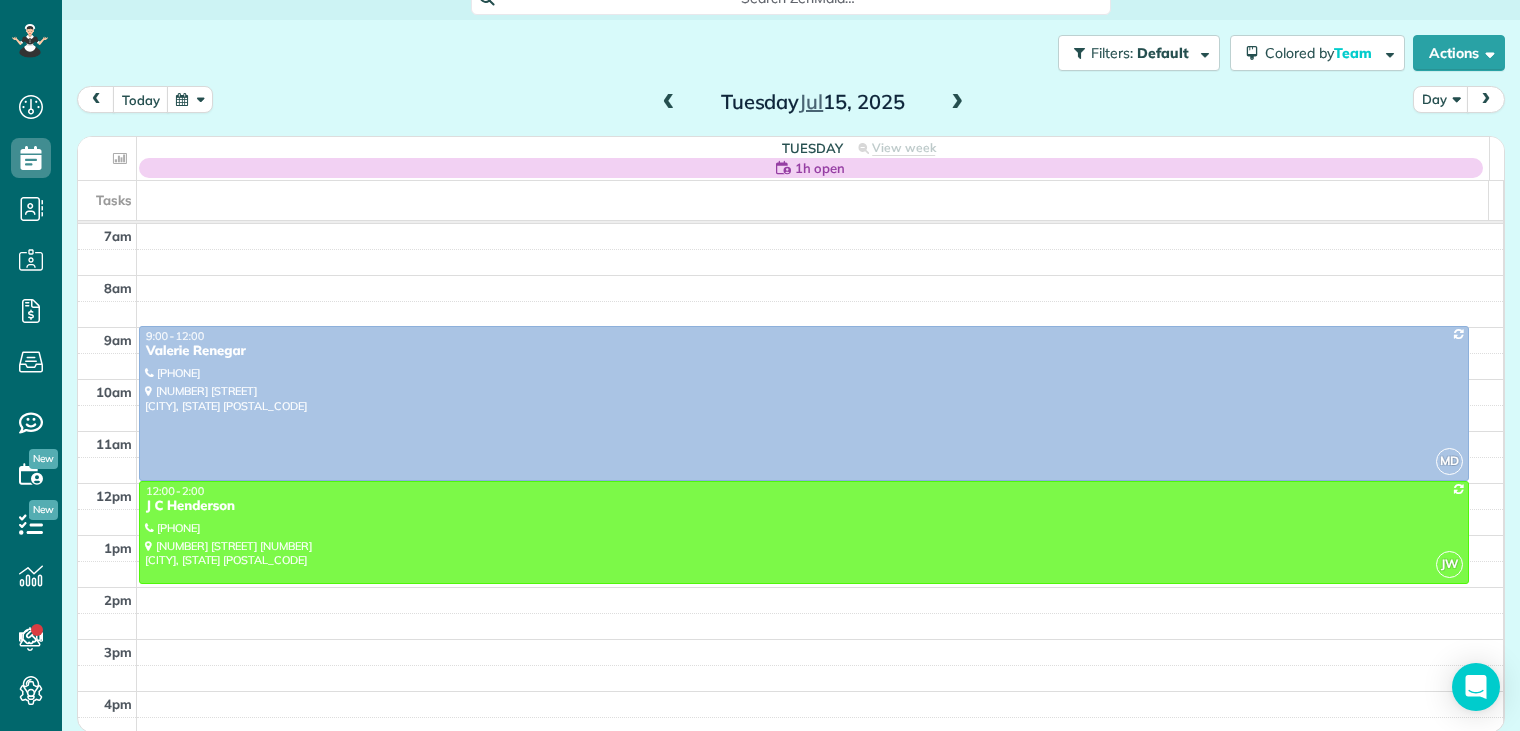 click on "Filters:   Default
|  1 appointment hidden
Colored by  Team
Color by Cleaner
Color by Team
Color by Status
Color by Recurrence
Color by Paid/Unpaid
Filters  Default
Schedule Changes
Actions
Create Appointment
Create Task
Clock In/Out
Send Work Orders
Print Route Sheets
Today's Emails/Texts
View Metrics" at bounding box center [791, 53] 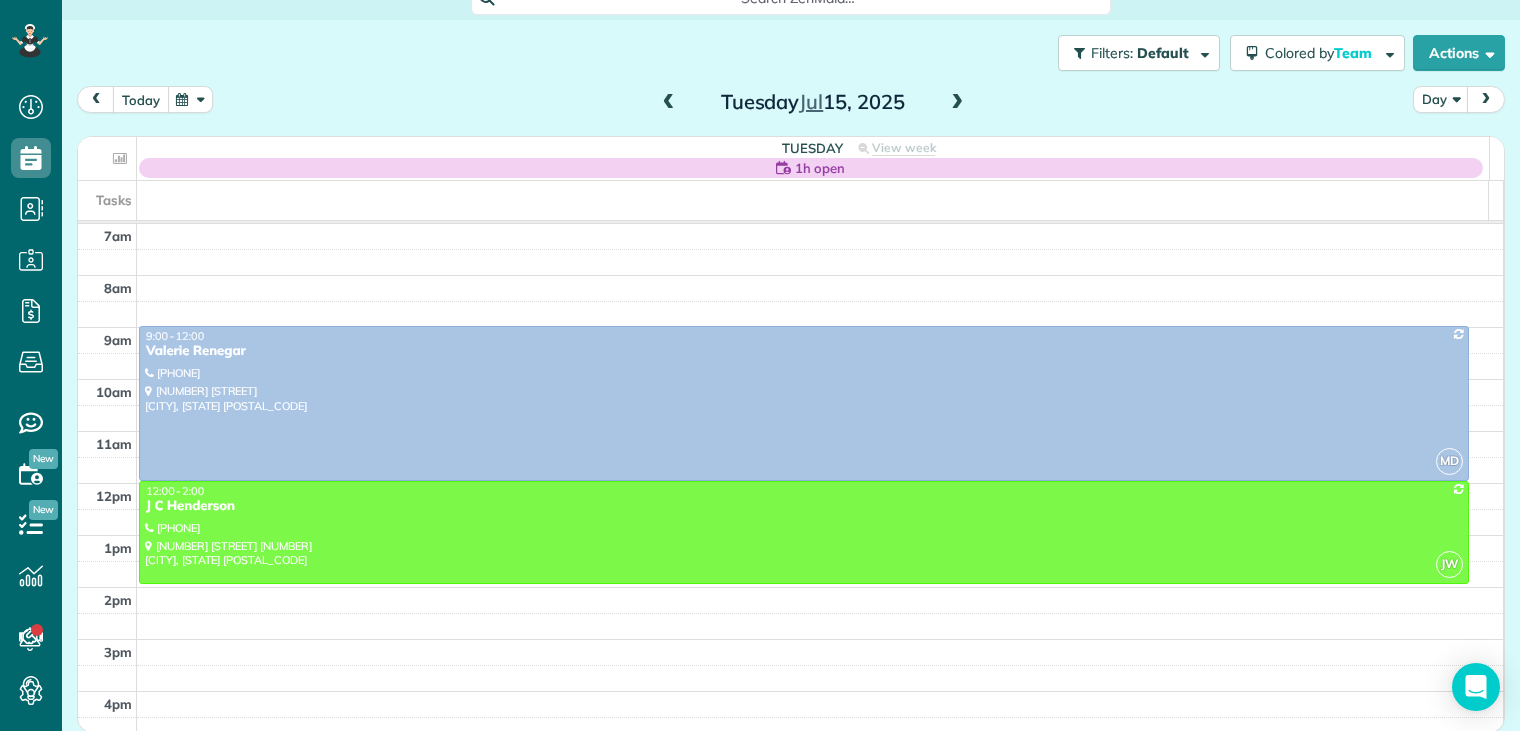 click on "today" at bounding box center (141, 99) 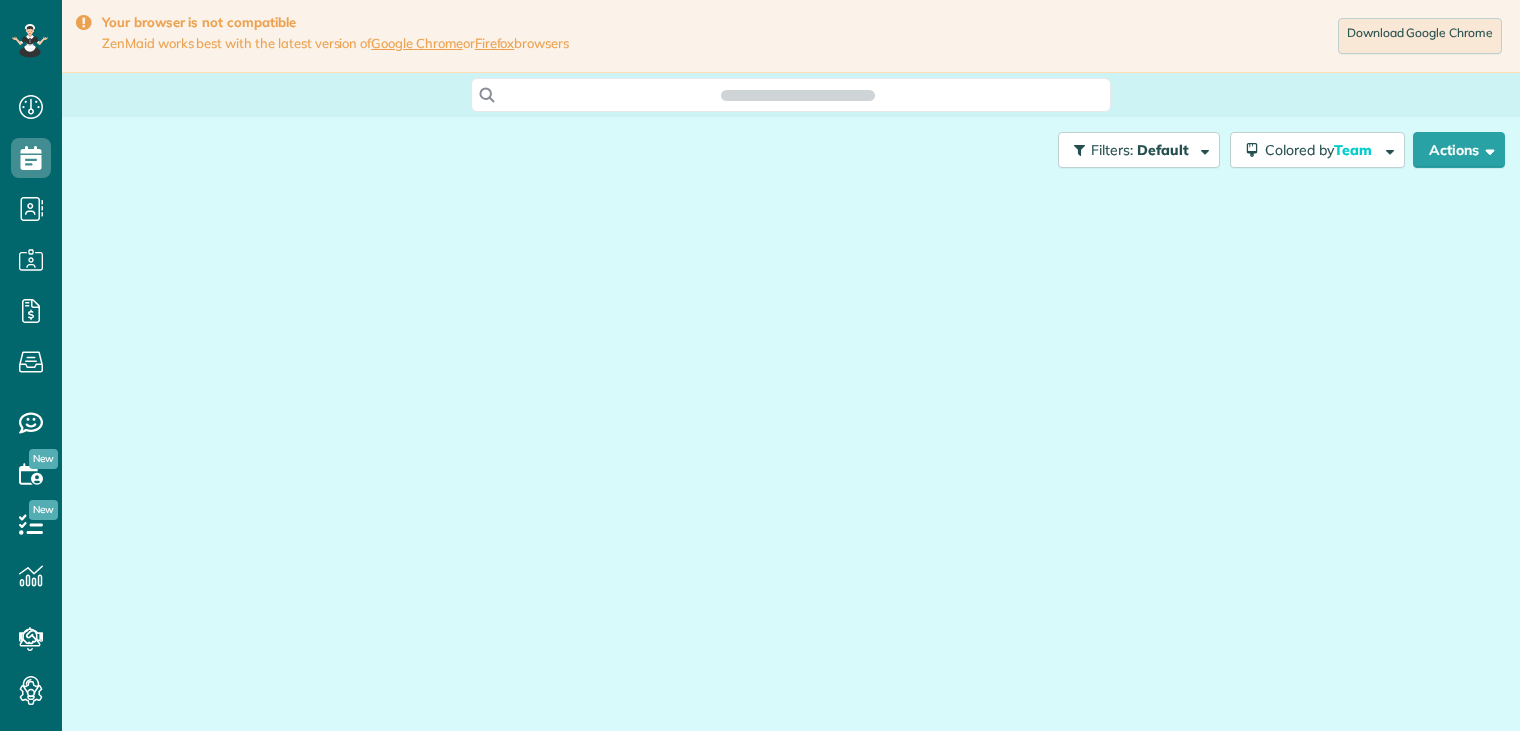 scroll, scrollTop: 0, scrollLeft: 0, axis: both 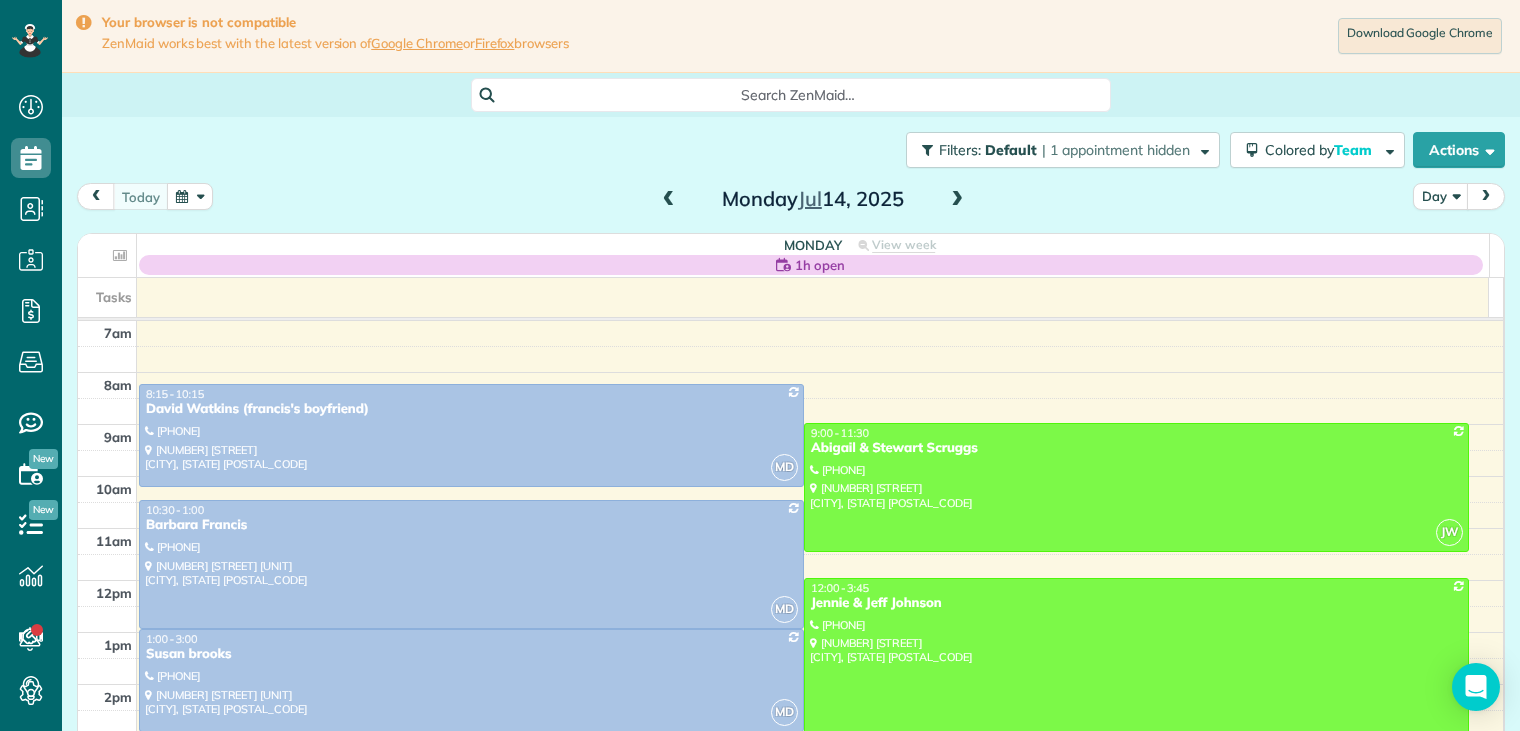 click at bounding box center (957, 200) 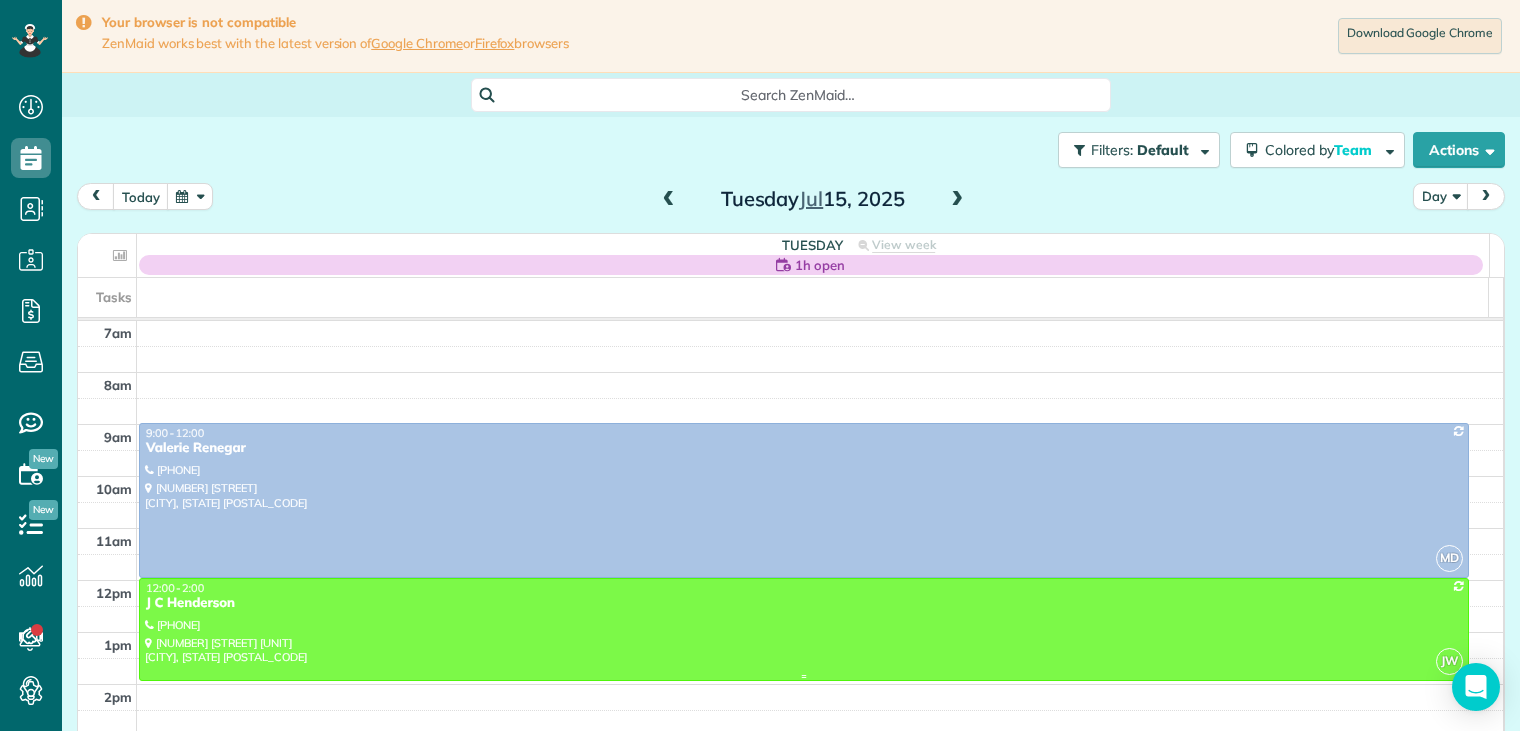 click on "J C Henderson" at bounding box center (804, 603) 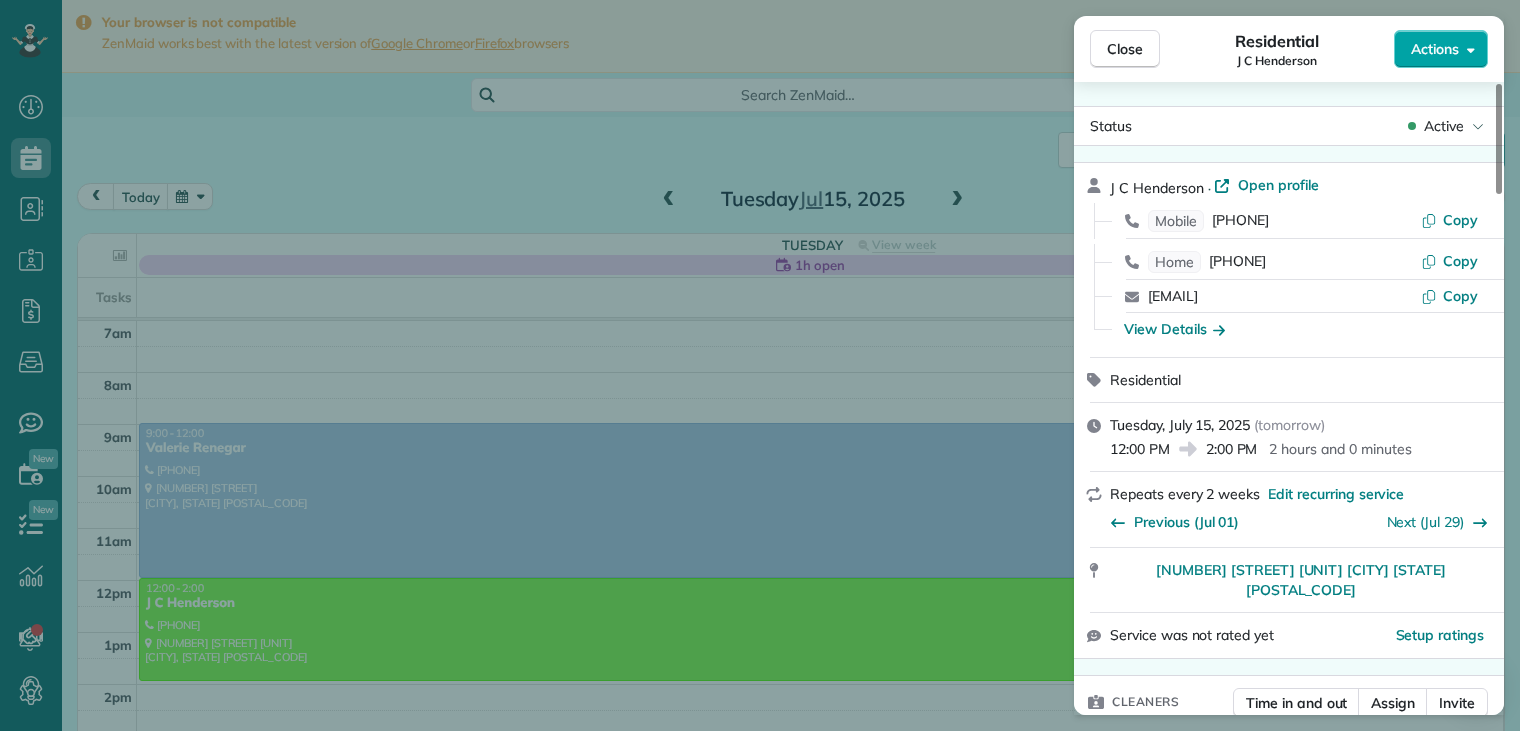 click on "Actions" at bounding box center (1435, 49) 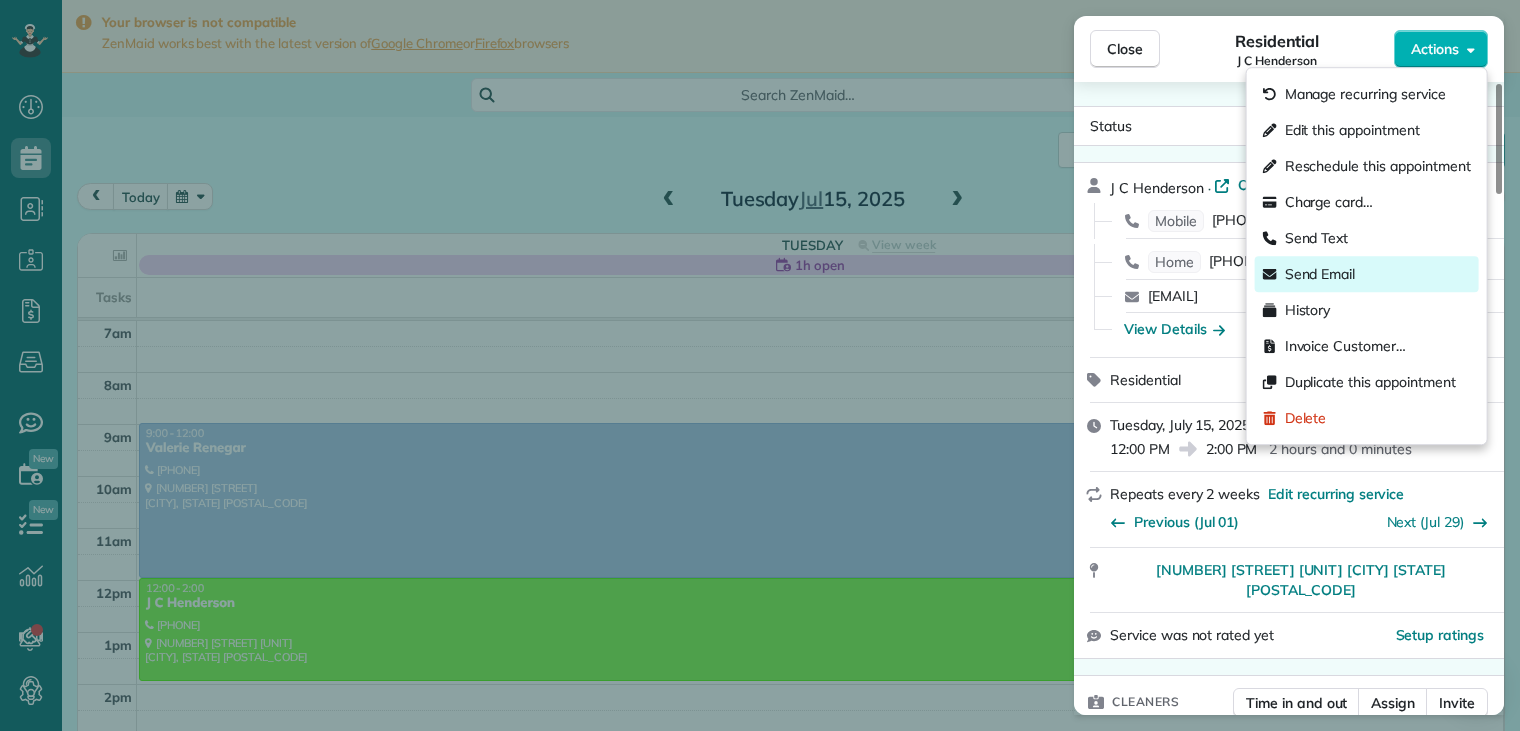 click on "Send Email" at bounding box center [1320, 274] 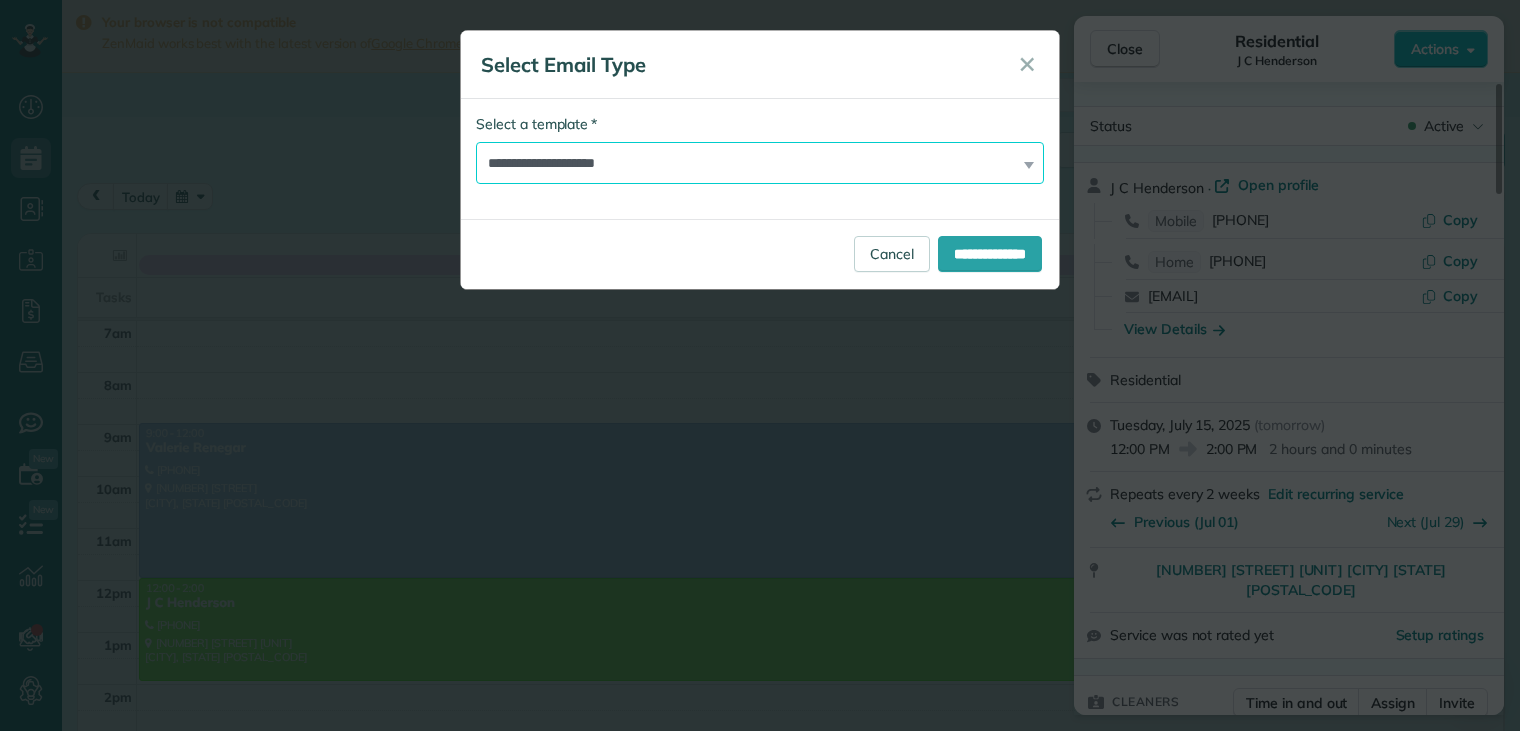 click on "**********" at bounding box center (760, 163) 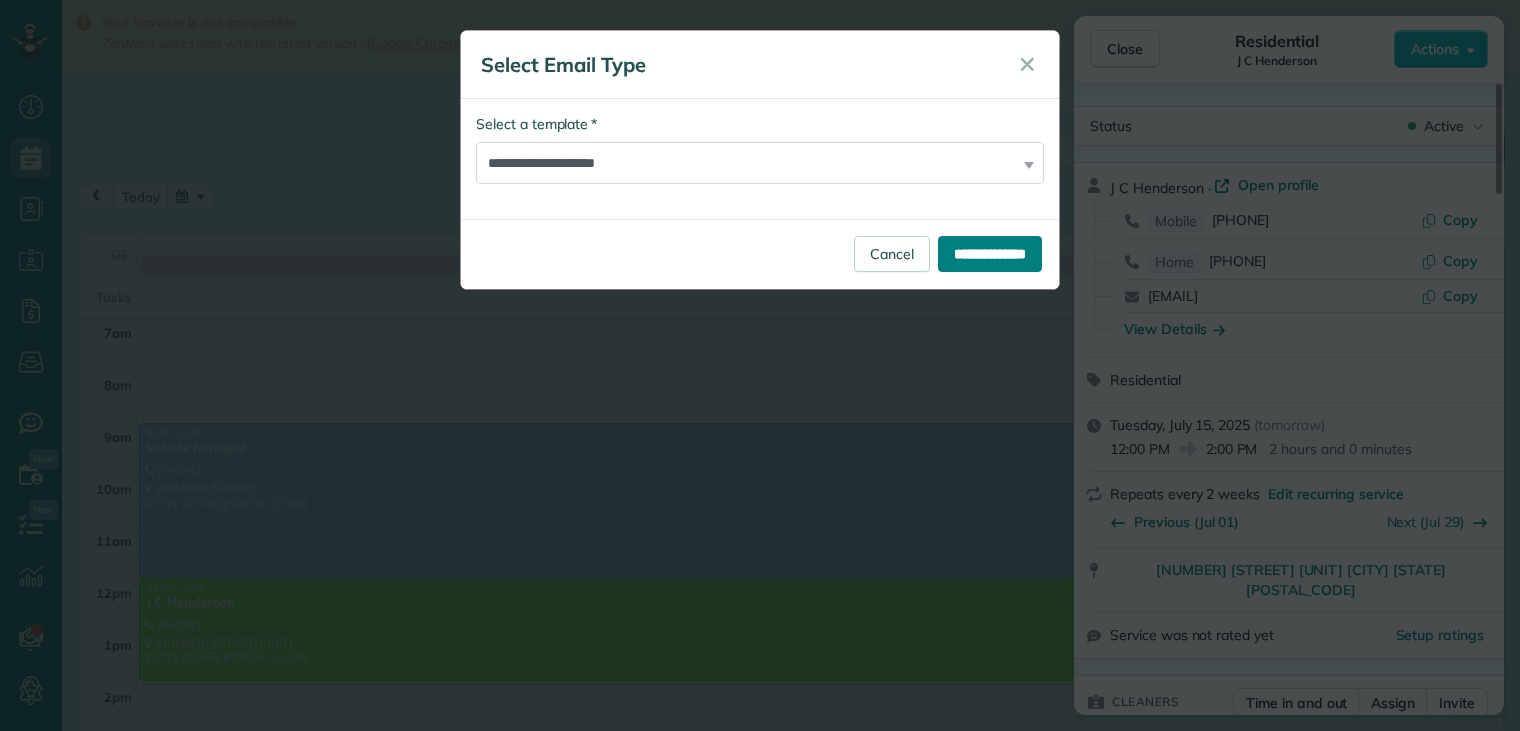 click on "**********" at bounding box center (990, 254) 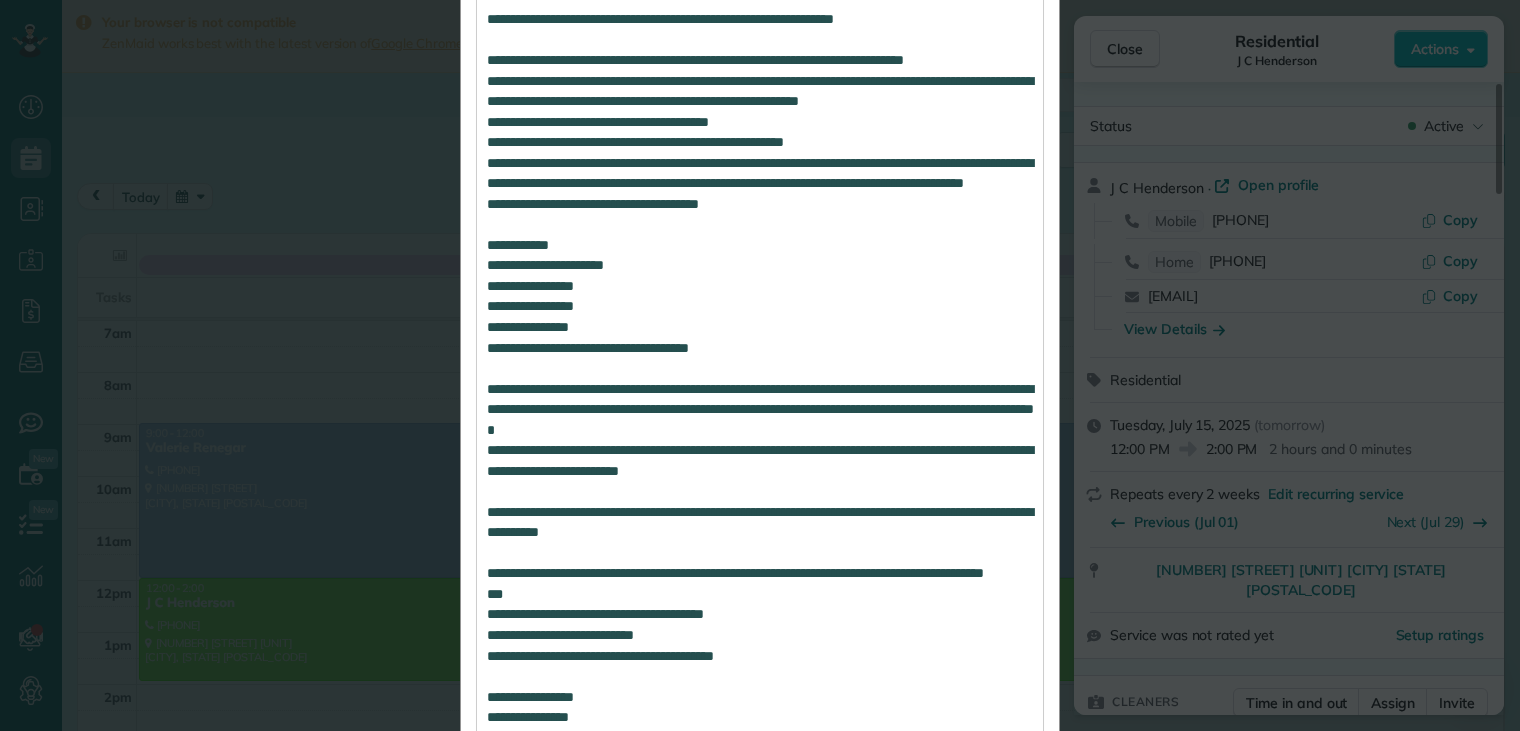 scroll, scrollTop: 2808, scrollLeft: 0, axis: vertical 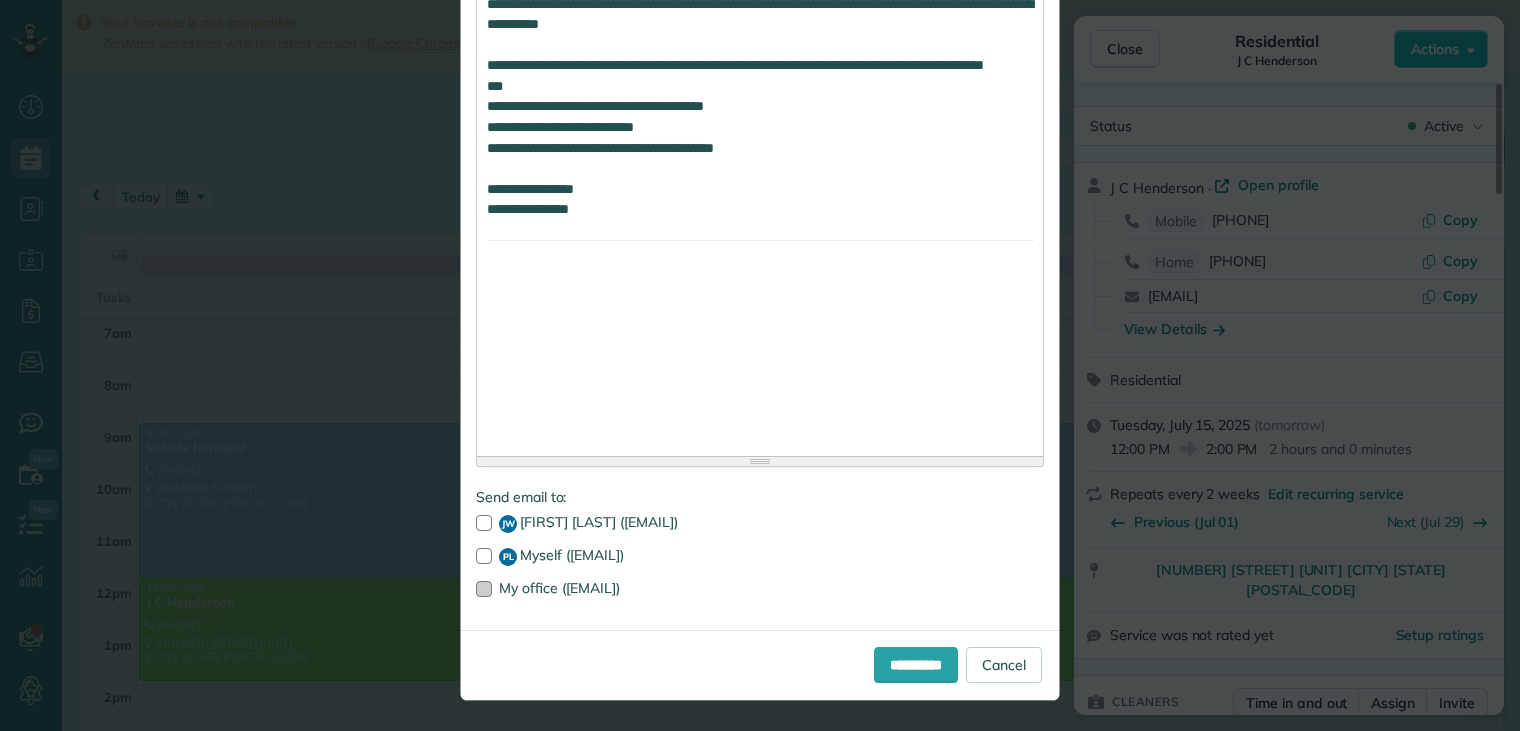 click at bounding box center (484, 589) 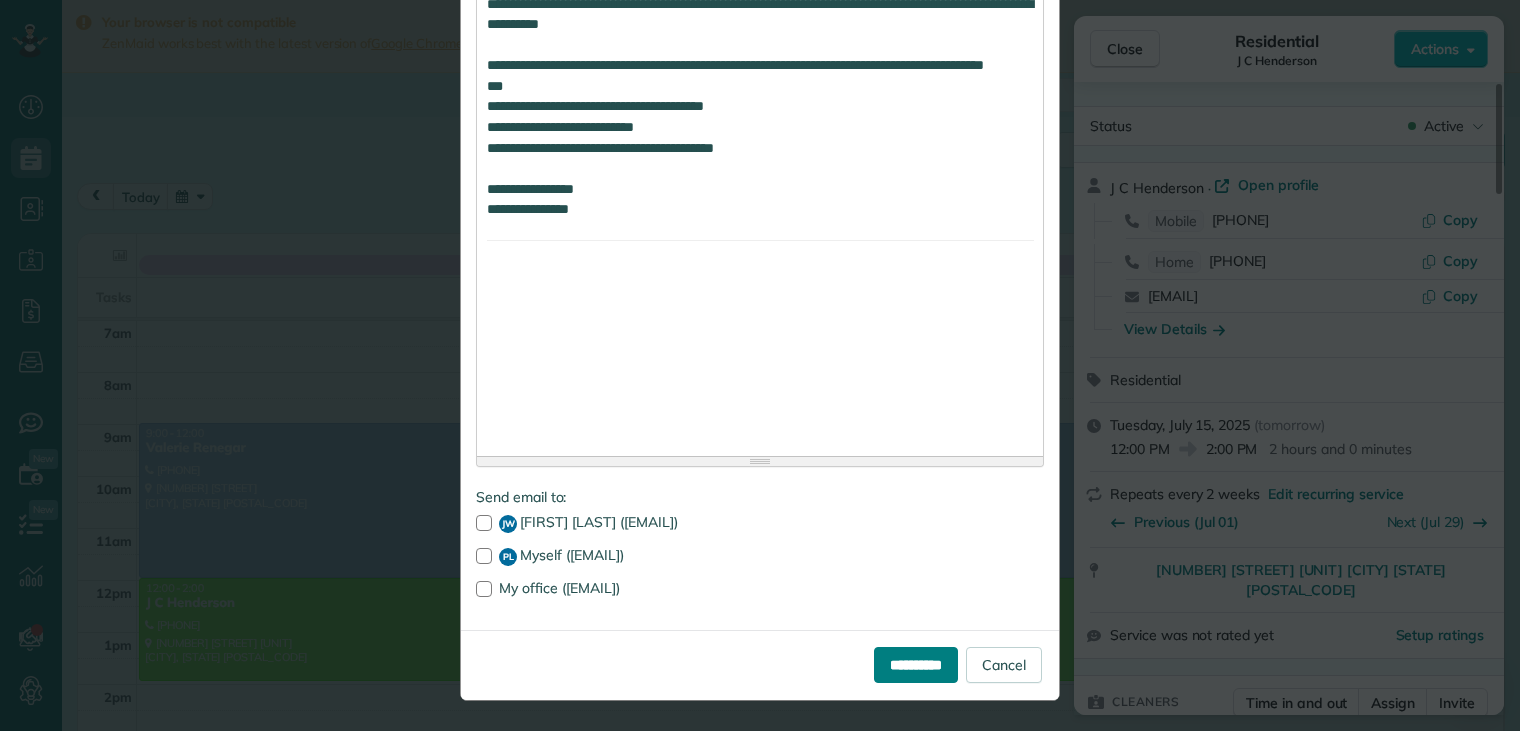 click on "**********" at bounding box center (916, 665) 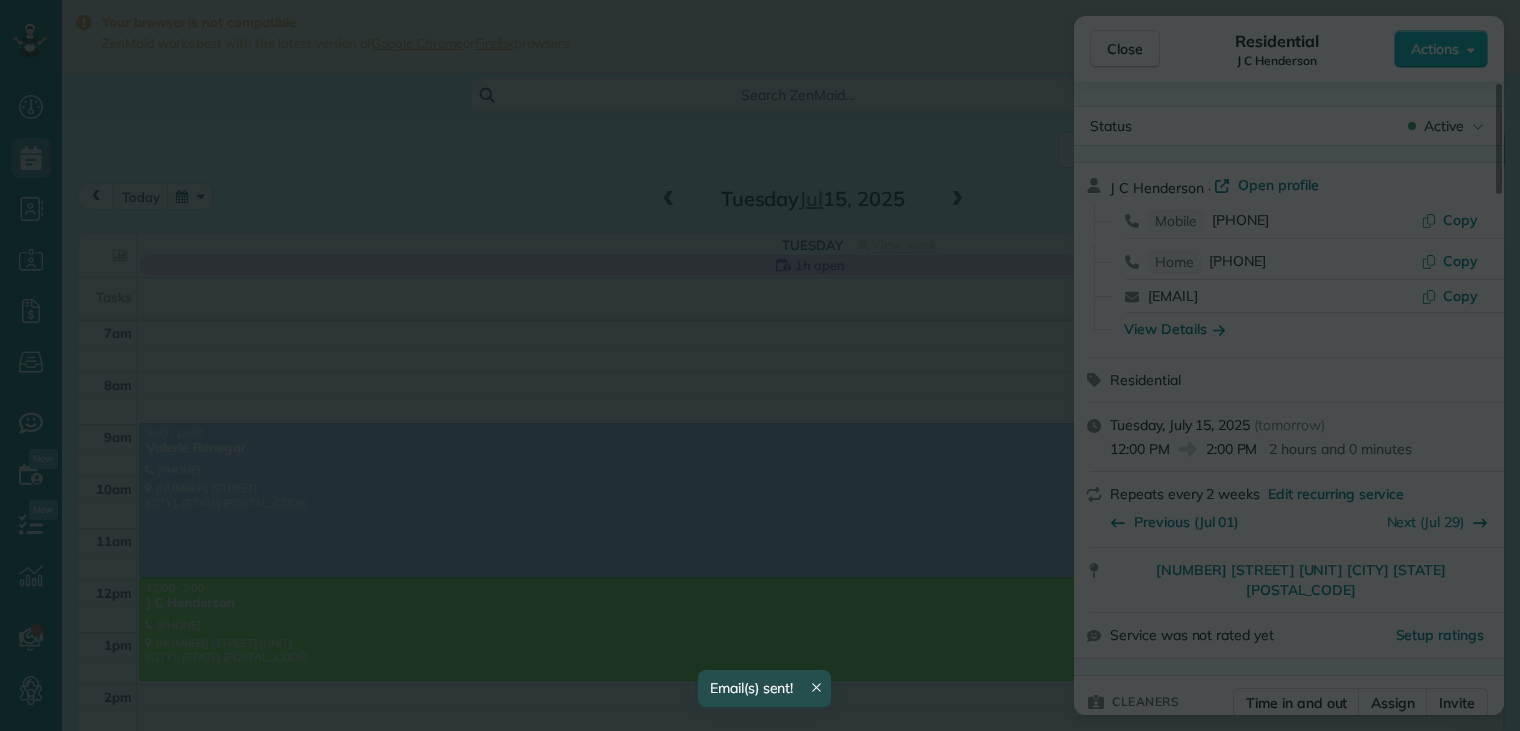 scroll, scrollTop: 0, scrollLeft: 0, axis: both 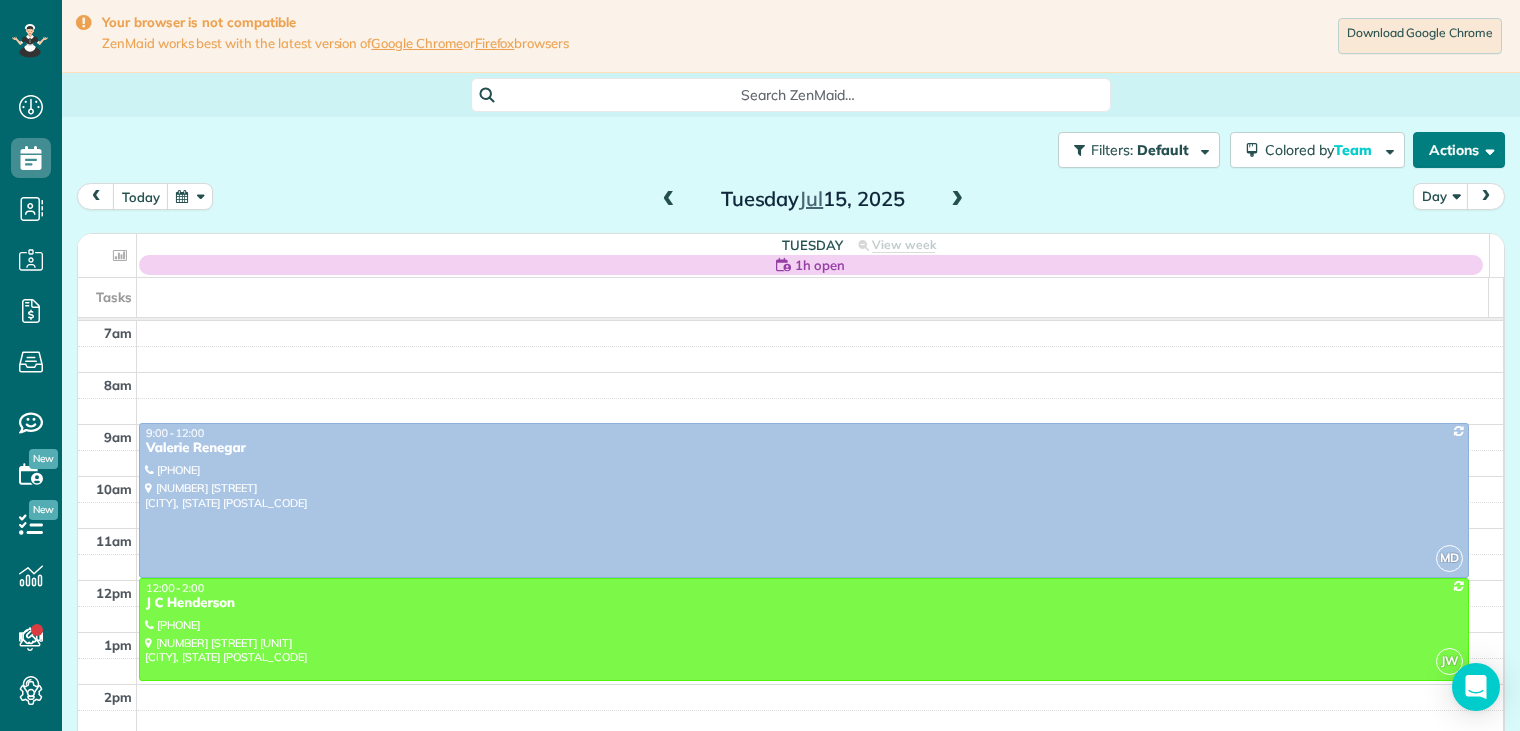 click on "Actions" at bounding box center (1459, 150) 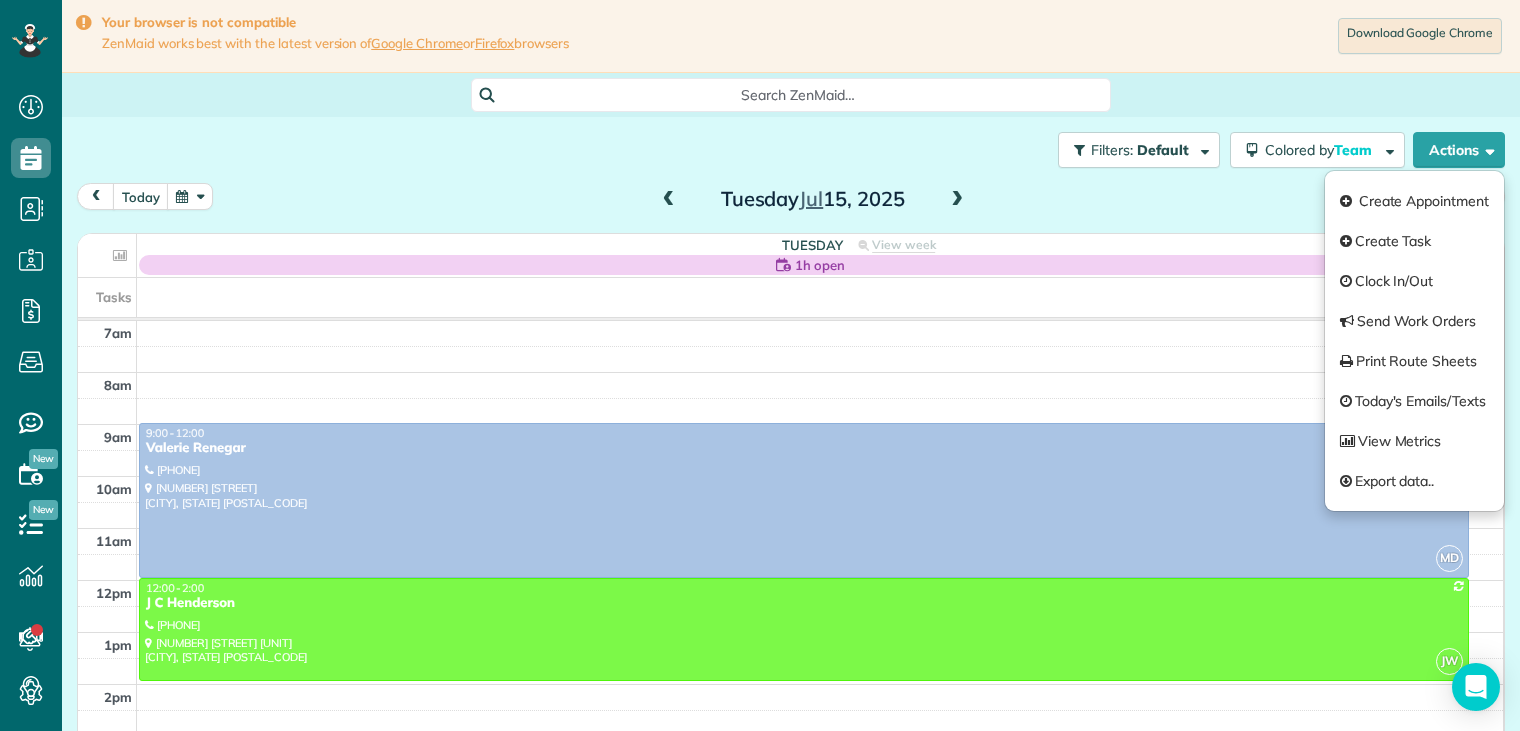 click on "Search ZenMaid…" at bounding box center (791, 95) 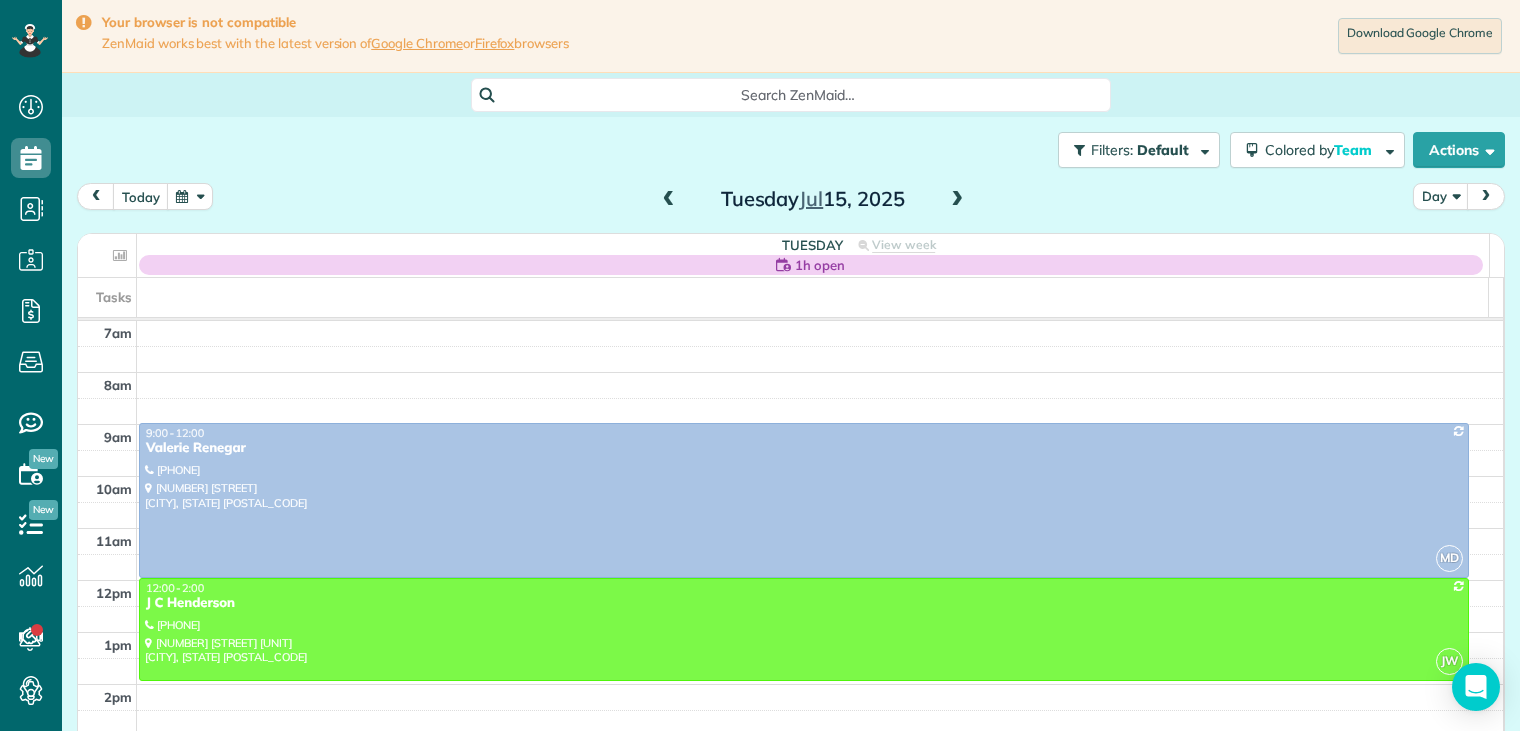 click at bounding box center [957, 200] 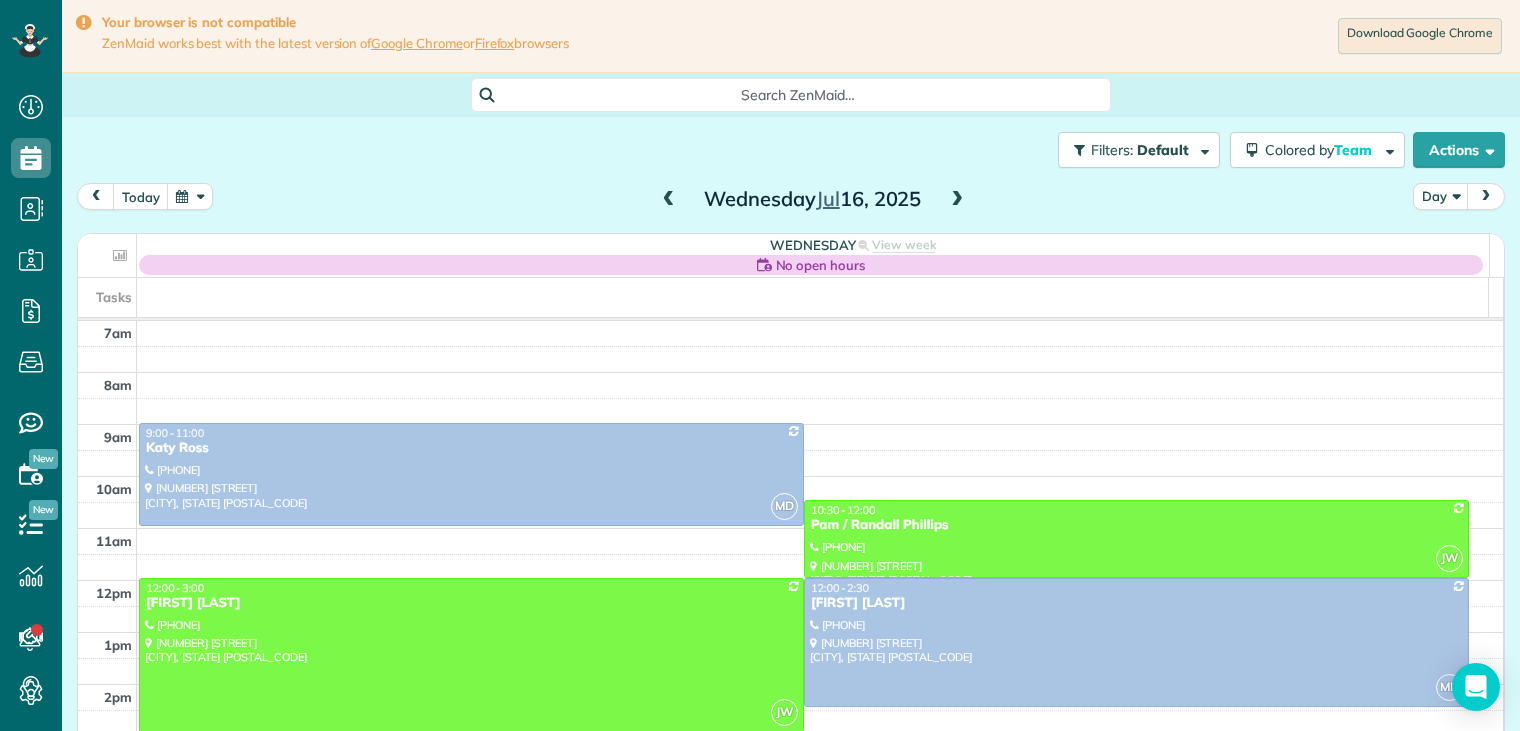 click at bounding box center (957, 200) 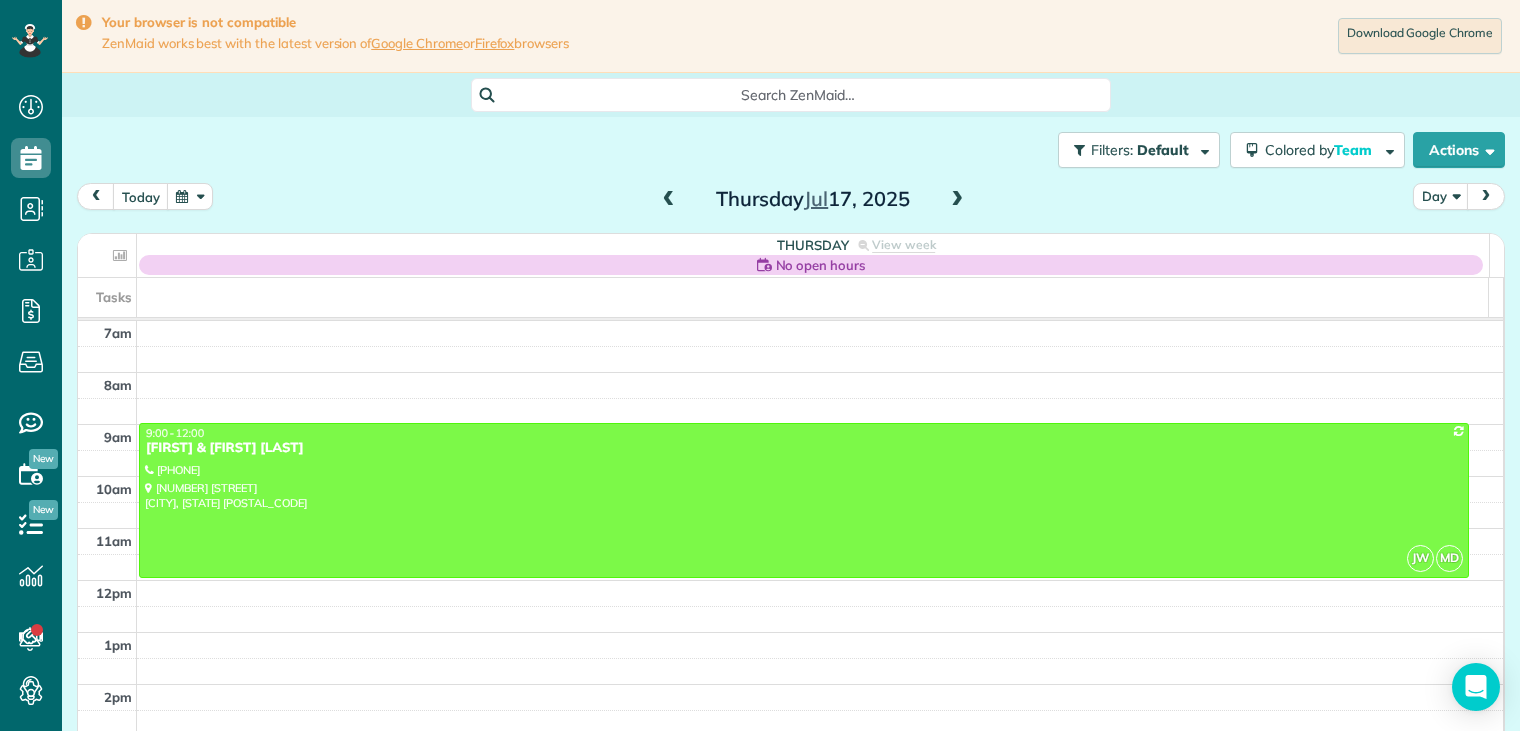 click at bounding box center (957, 200) 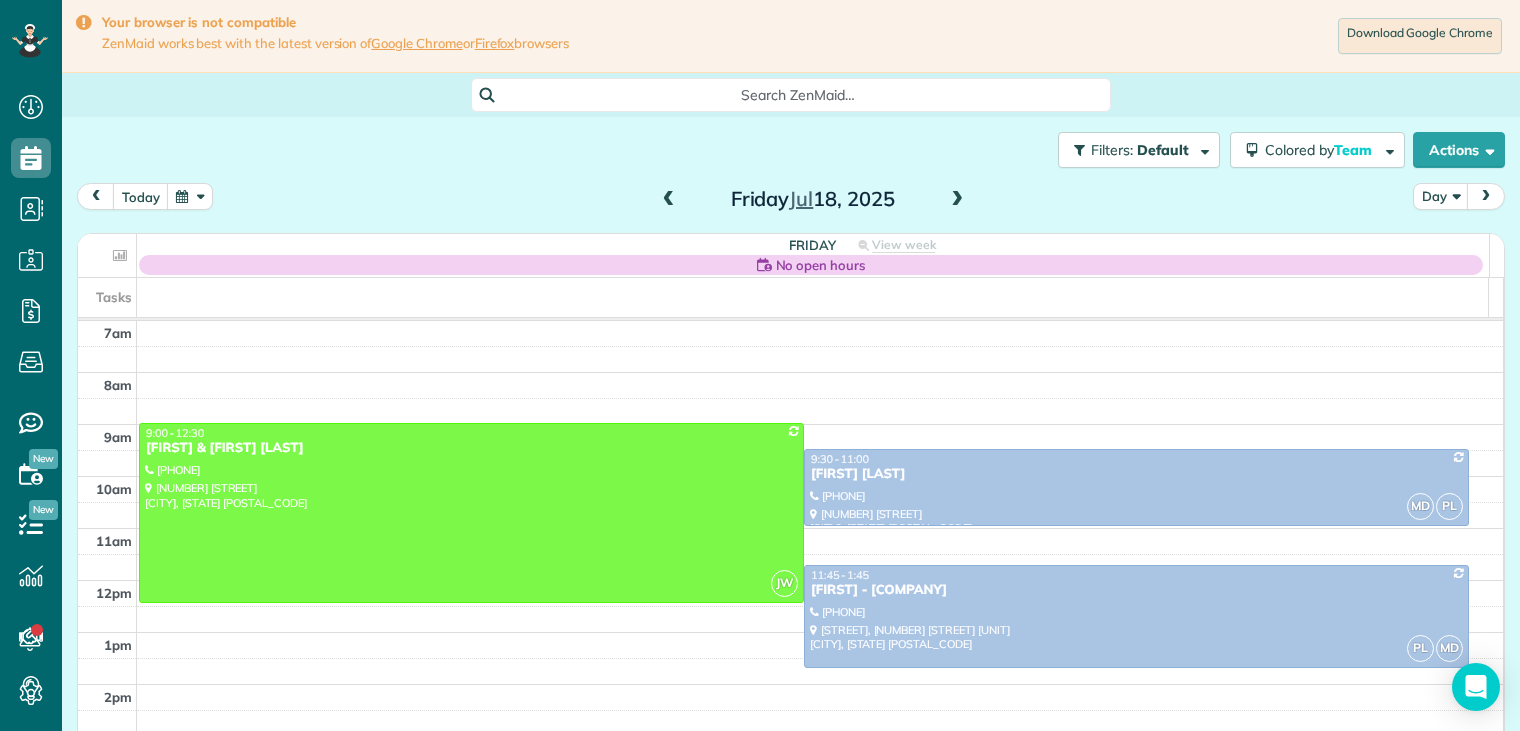 click at bounding box center [957, 200] 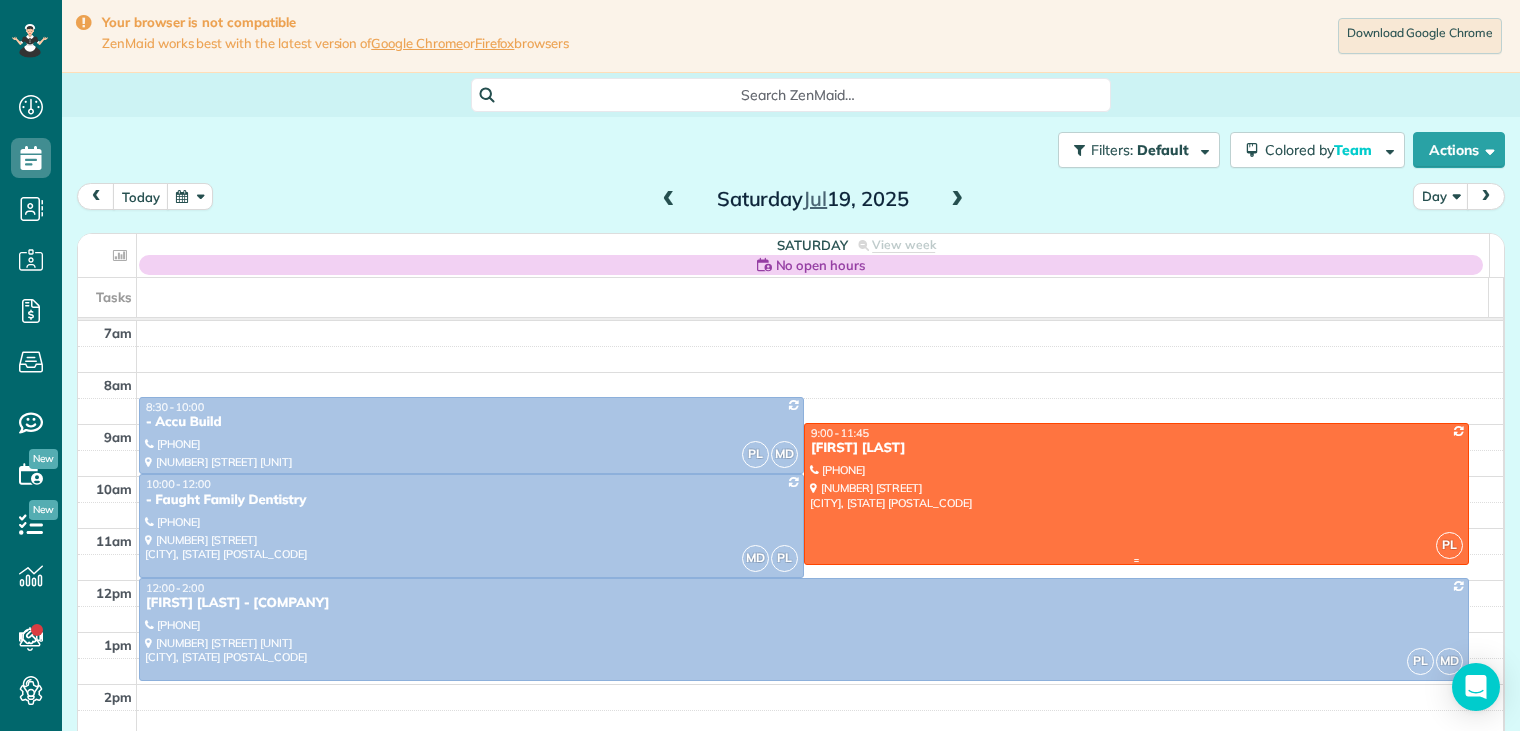 click on "[FIRST] [LAST]" at bounding box center [1136, 448] 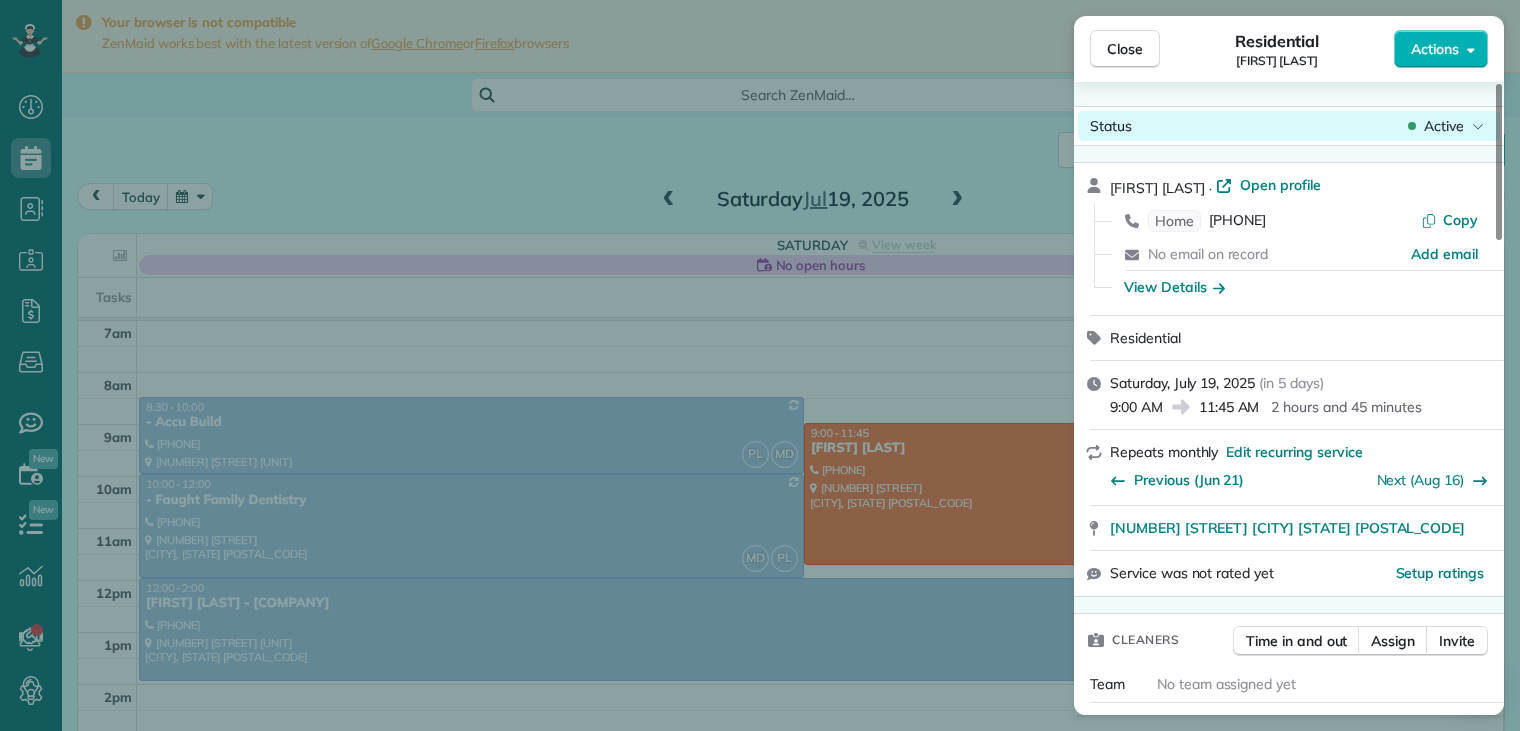 click on "Active" at bounding box center [1444, 126] 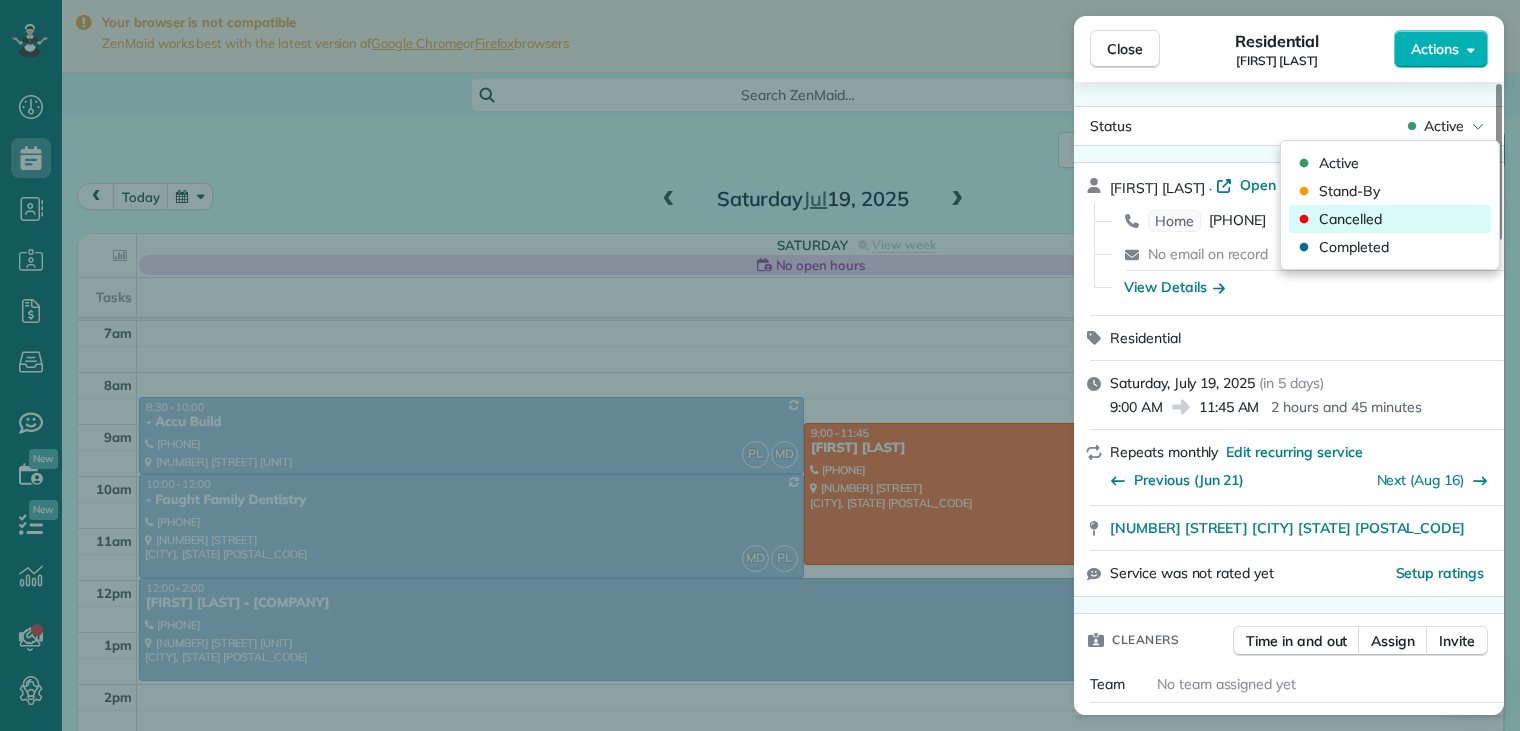 click on "Cancelled" at bounding box center [1350, 219] 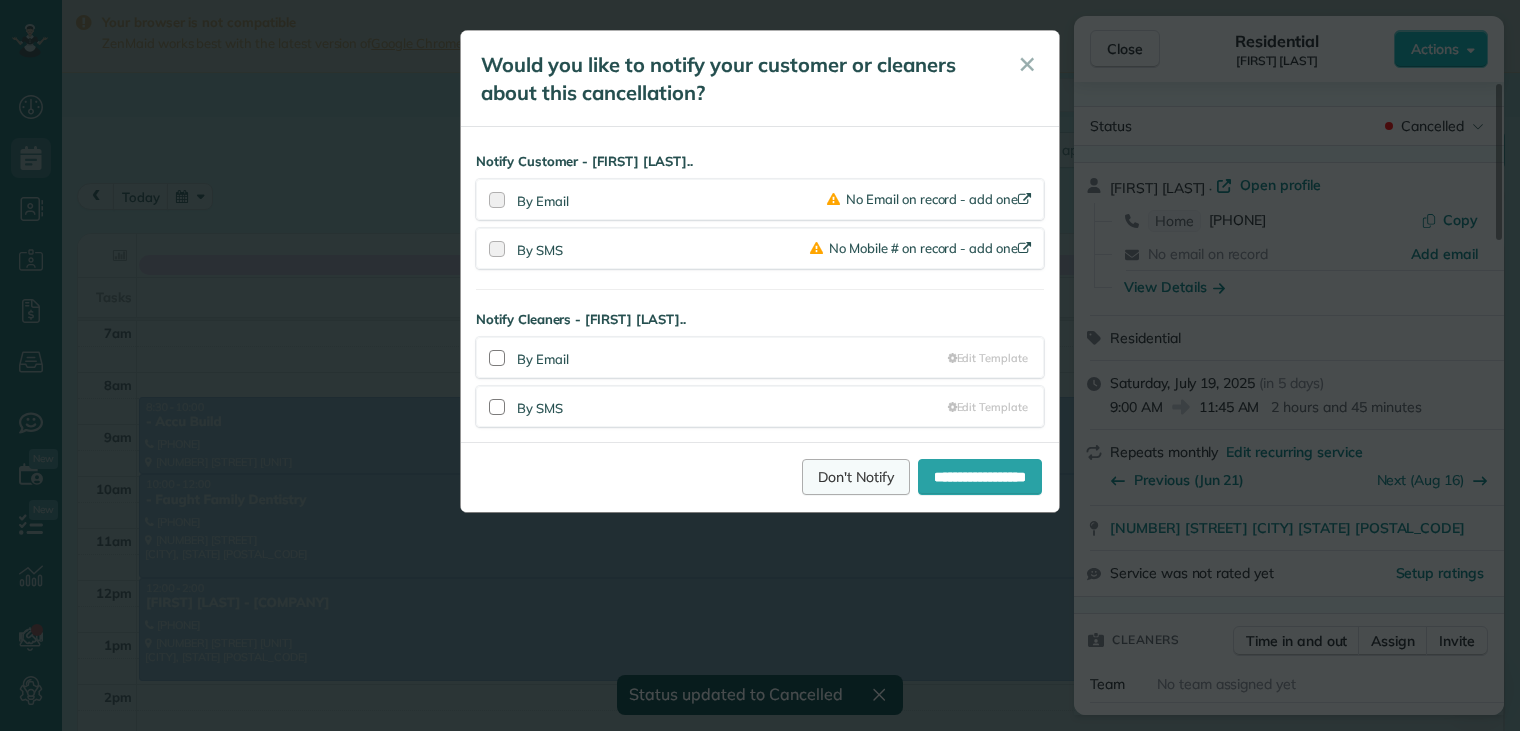 click on "Don't Notify" at bounding box center [856, 477] 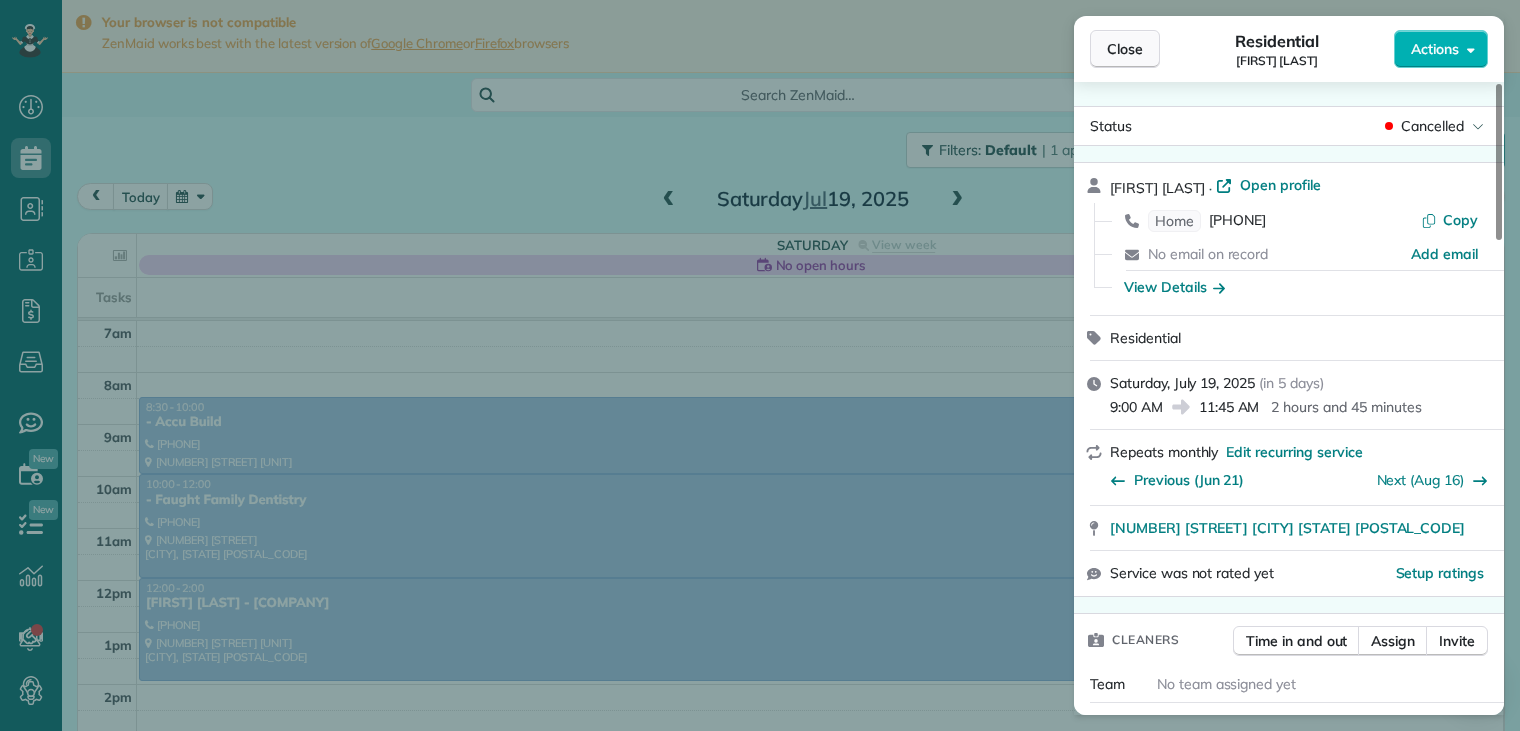 click on "Close" at bounding box center (1125, 49) 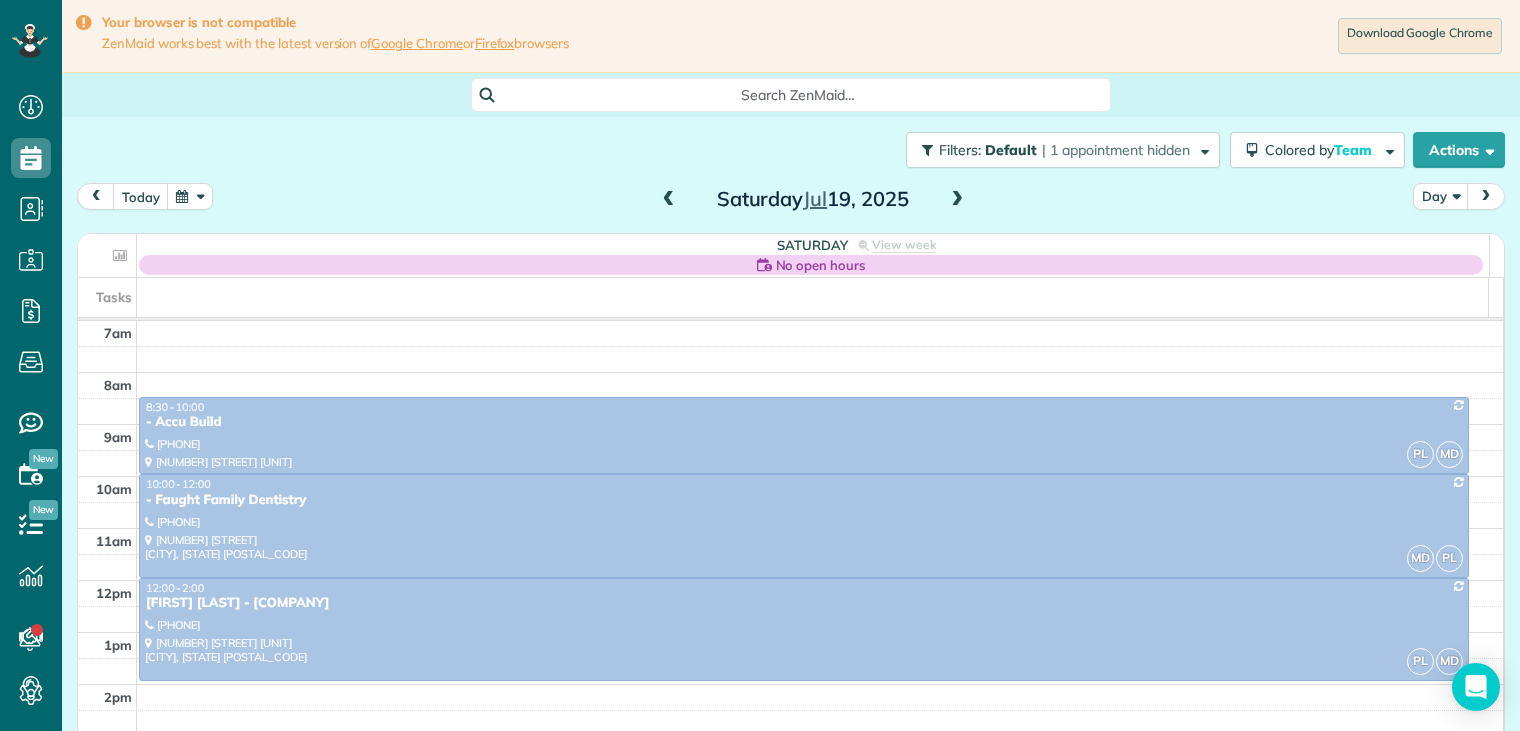 click at bounding box center (957, 200) 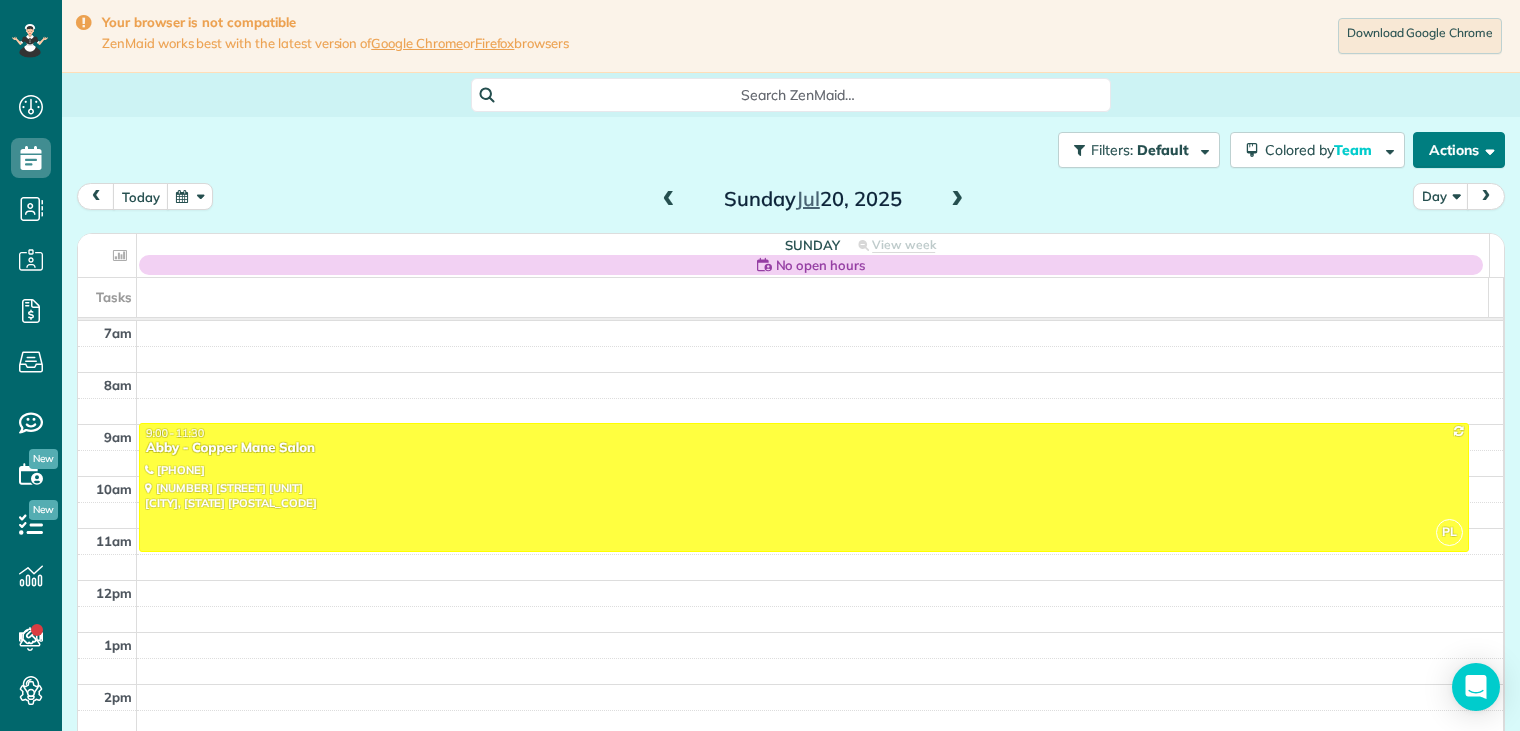 click on "Actions" at bounding box center (1459, 150) 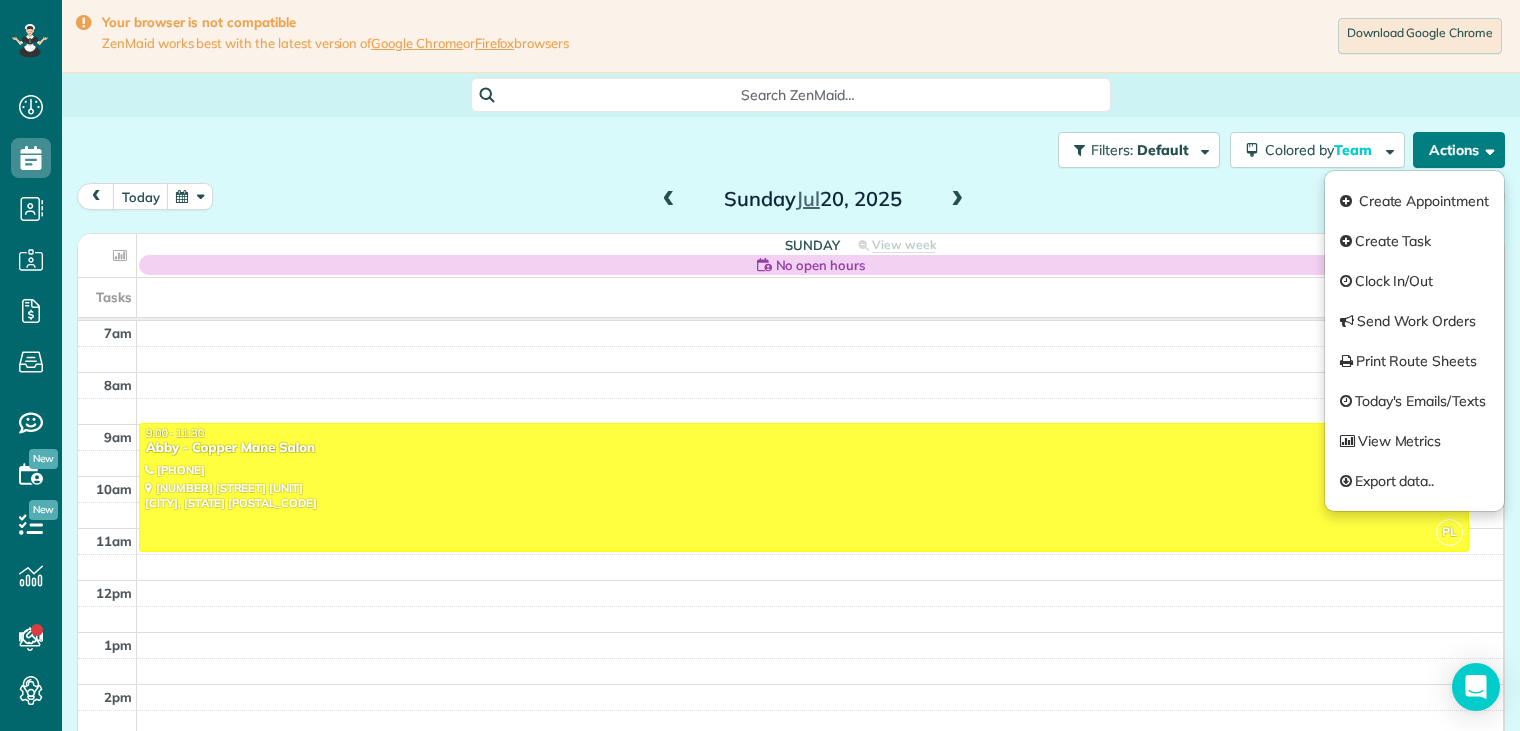 click on "Actions" at bounding box center (1459, 150) 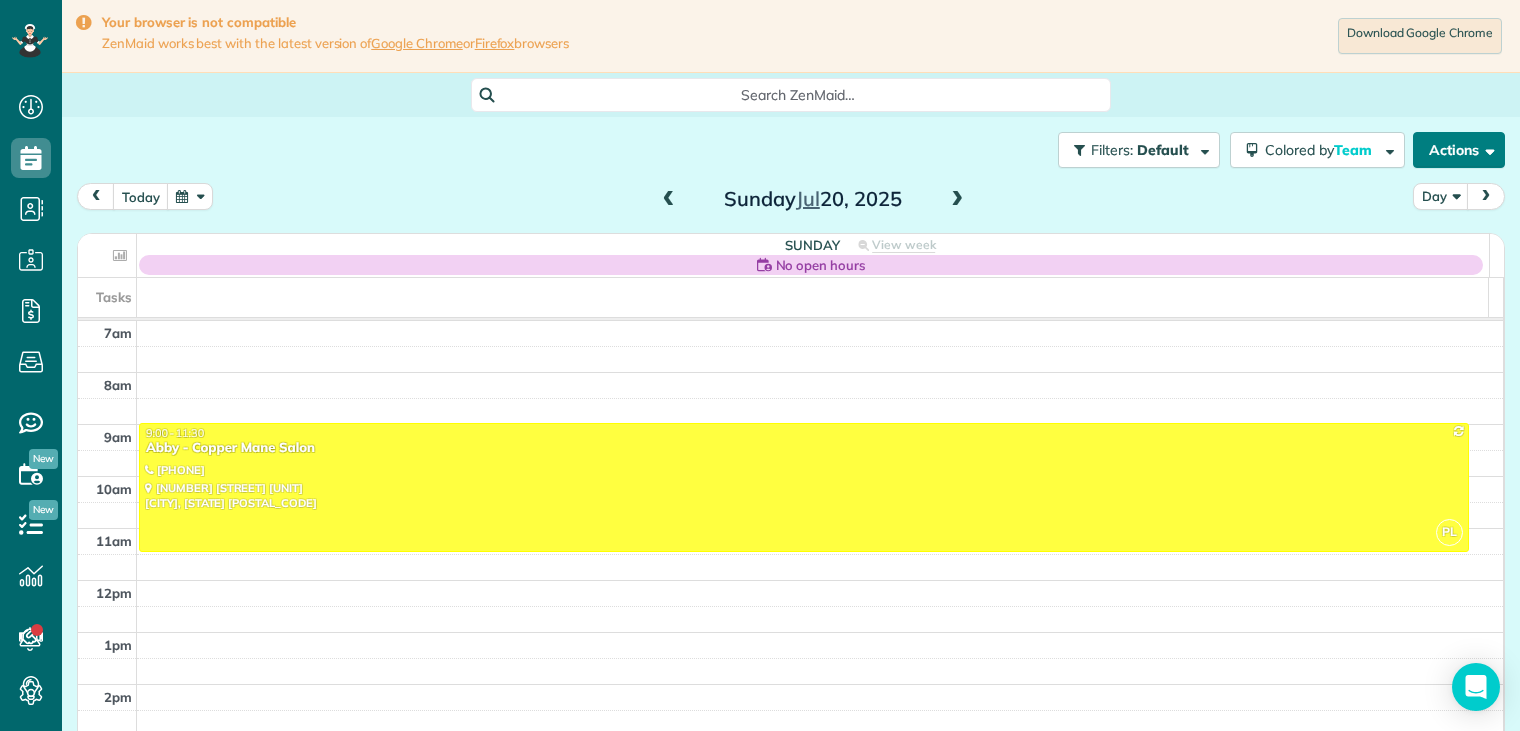 click on "Actions" at bounding box center (1459, 150) 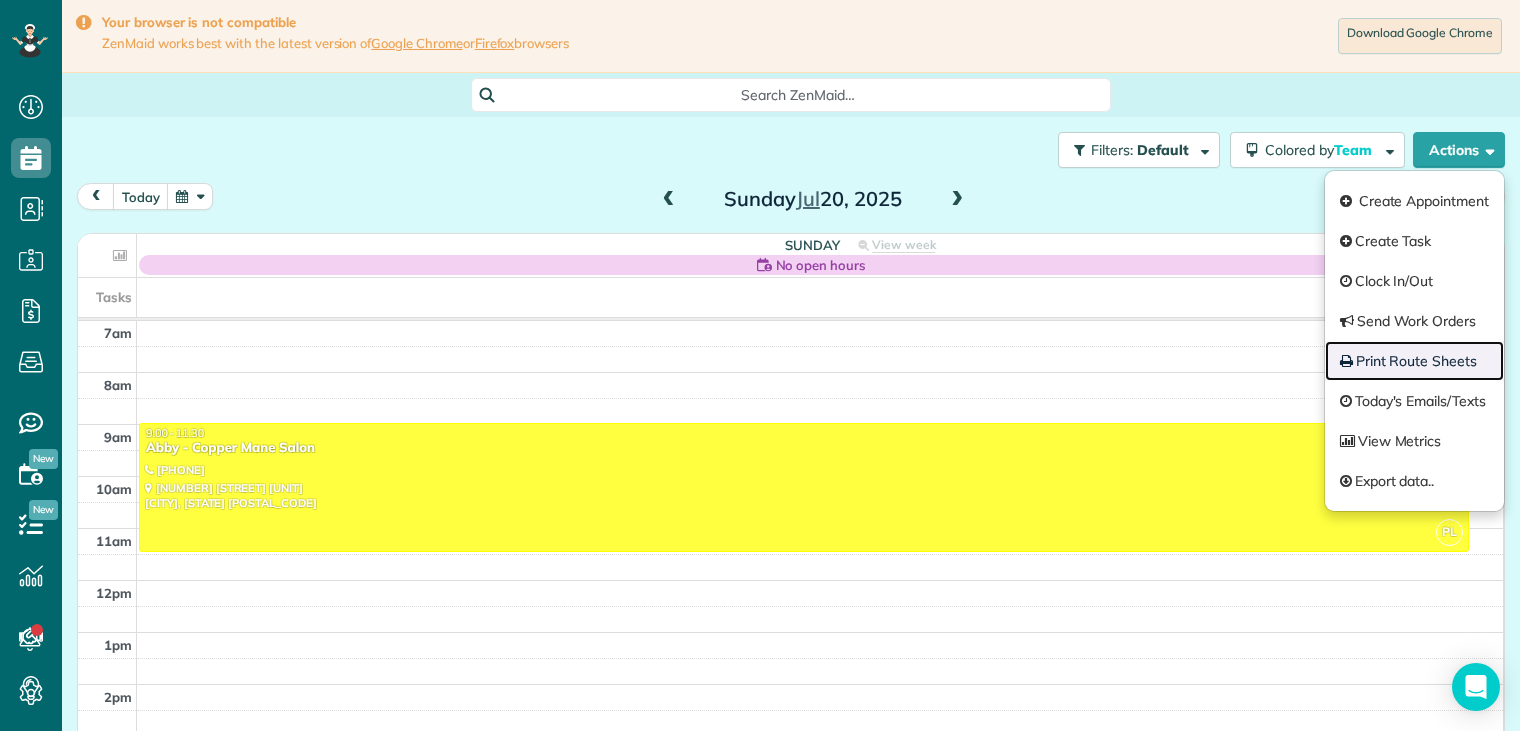 click on "Print Route Sheets" at bounding box center (1414, 361) 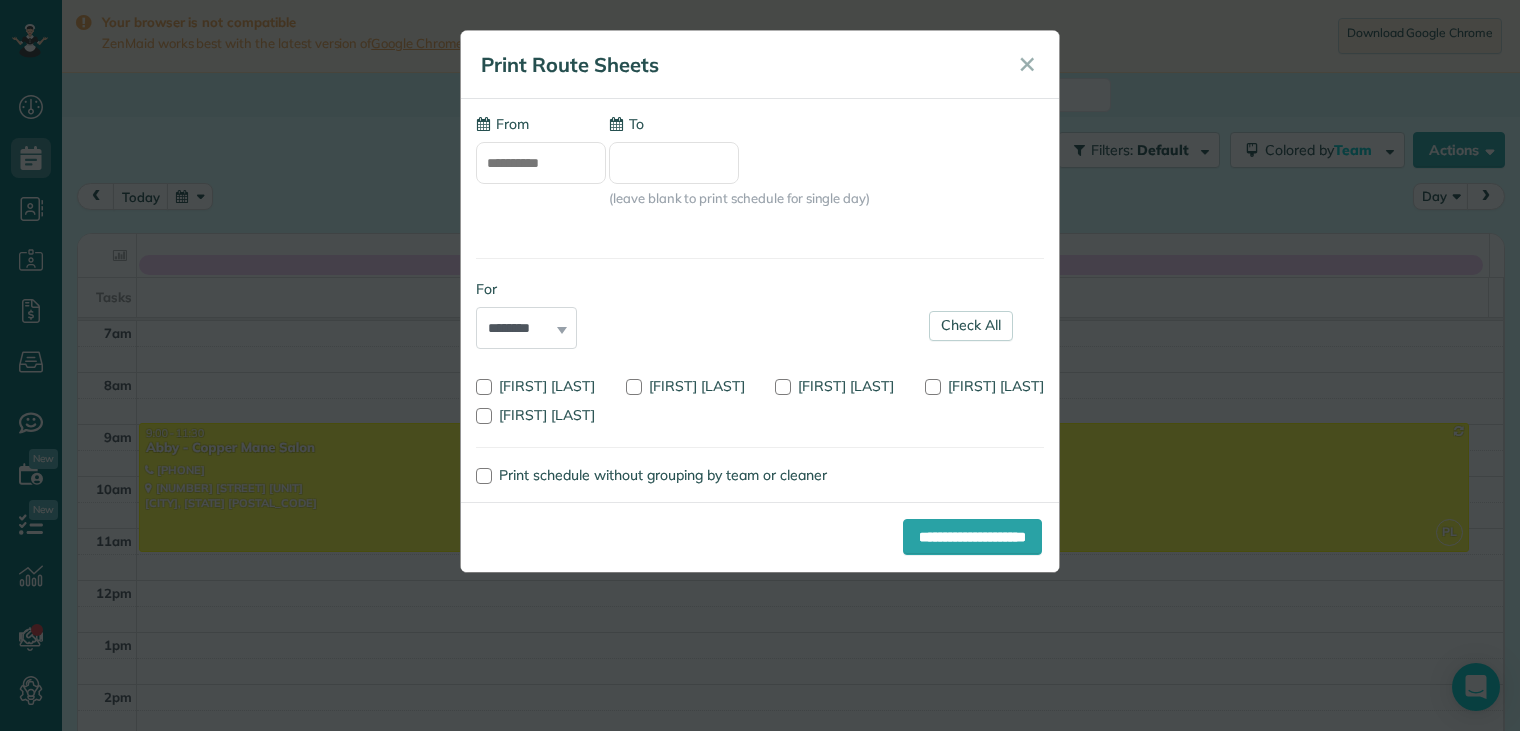 type on "**********" 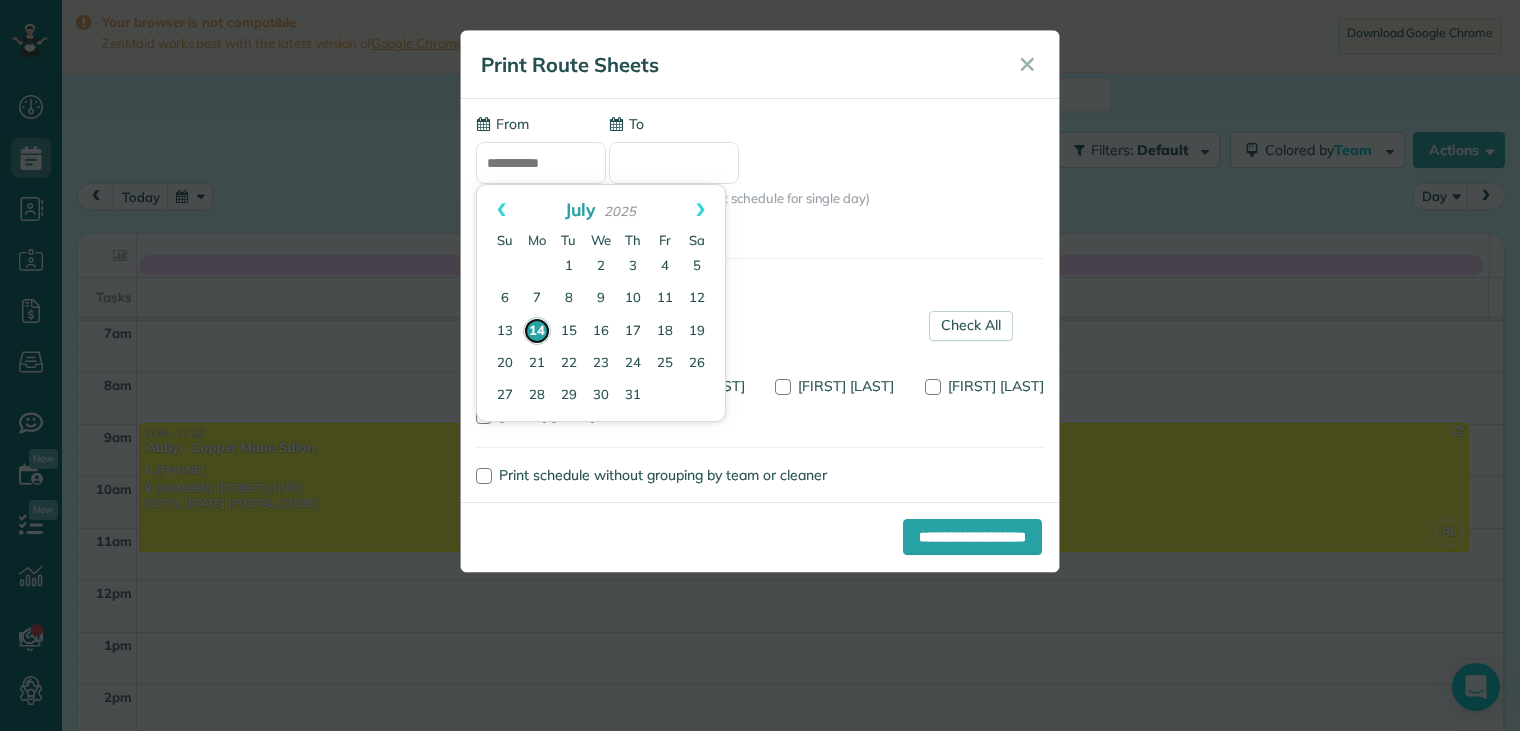 click on "14" at bounding box center [537, 331] 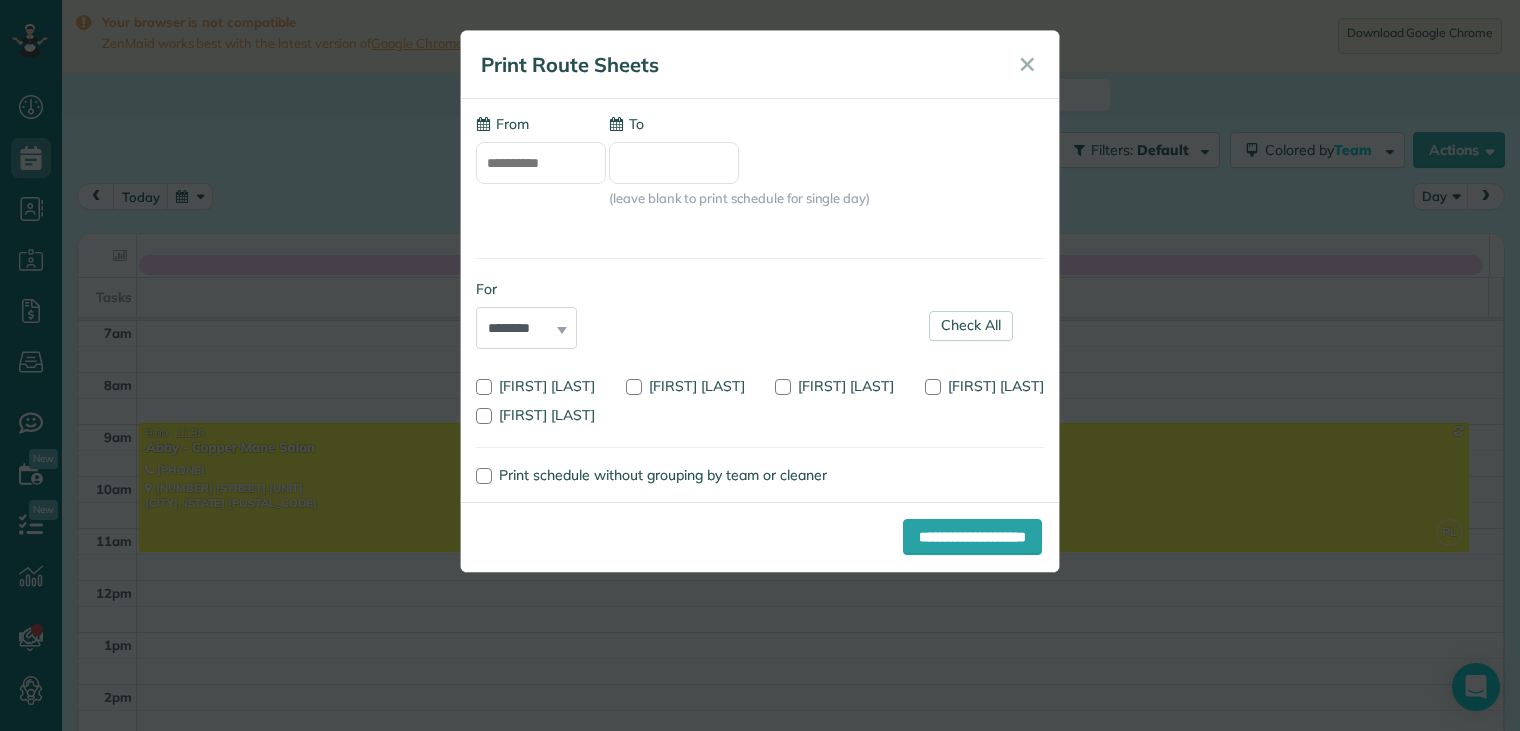 drag, startPoint x: 534, startPoint y: 336, endPoint x: 732, endPoint y: 165, distance: 261.61996 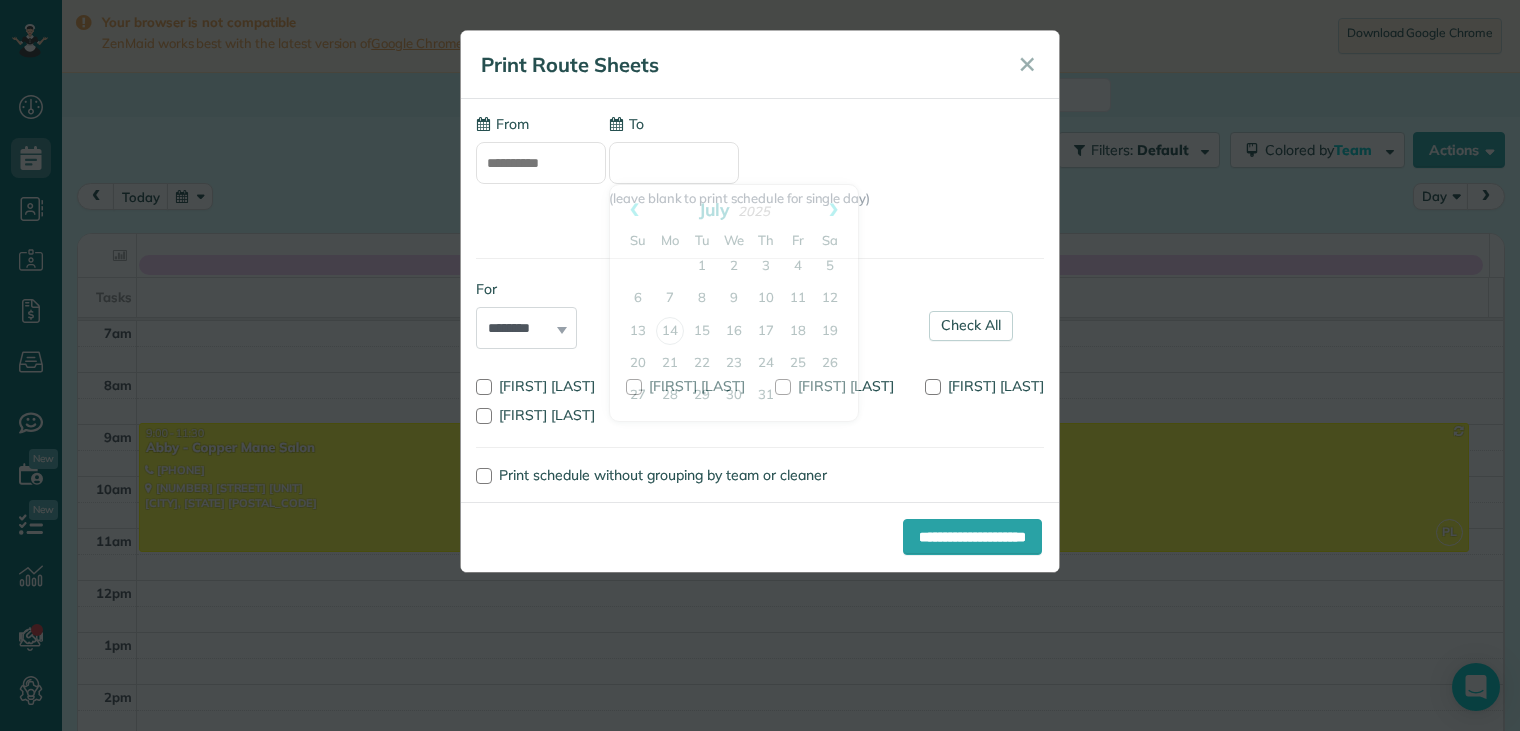 click on "To" at bounding box center (674, 163) 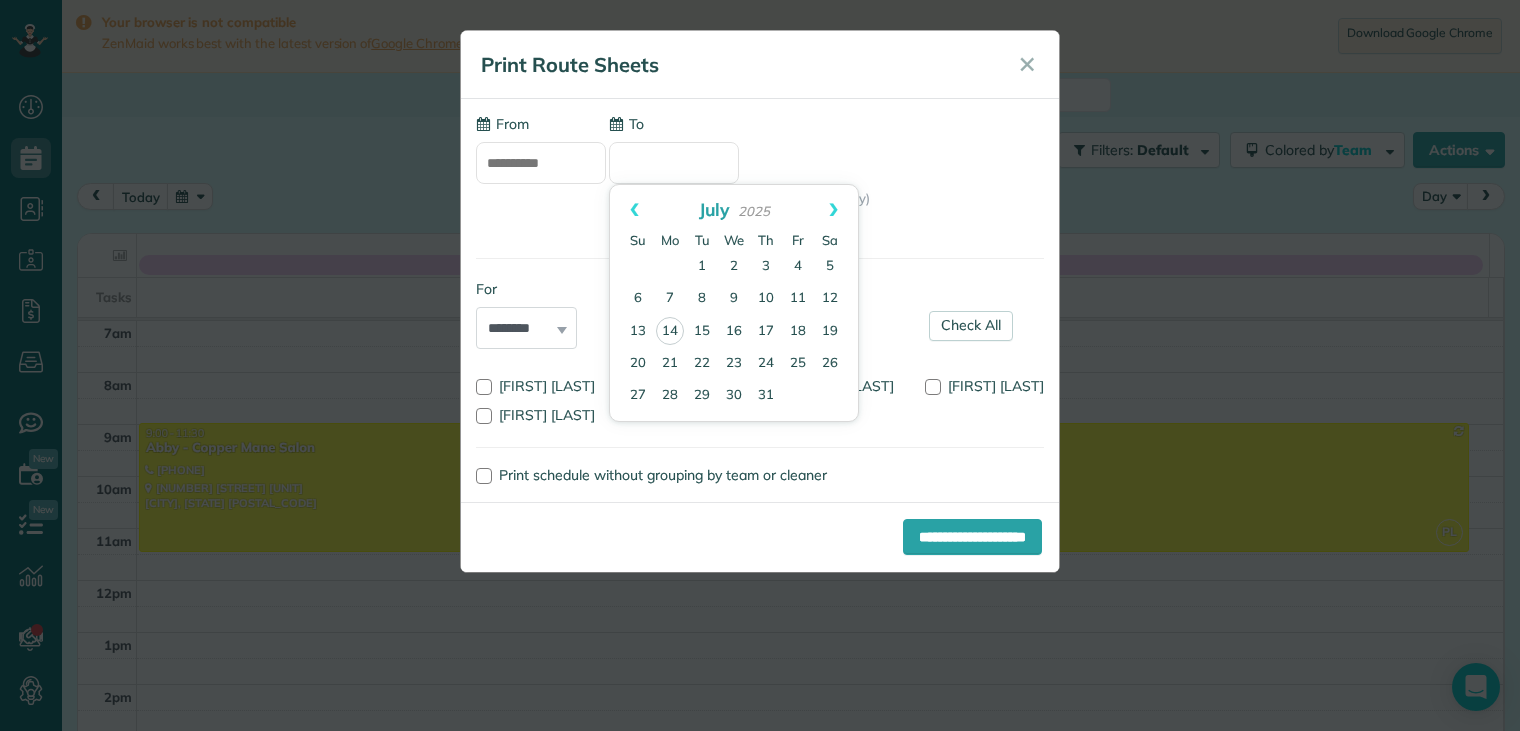 click on "To" at bounding box center (674, 163) 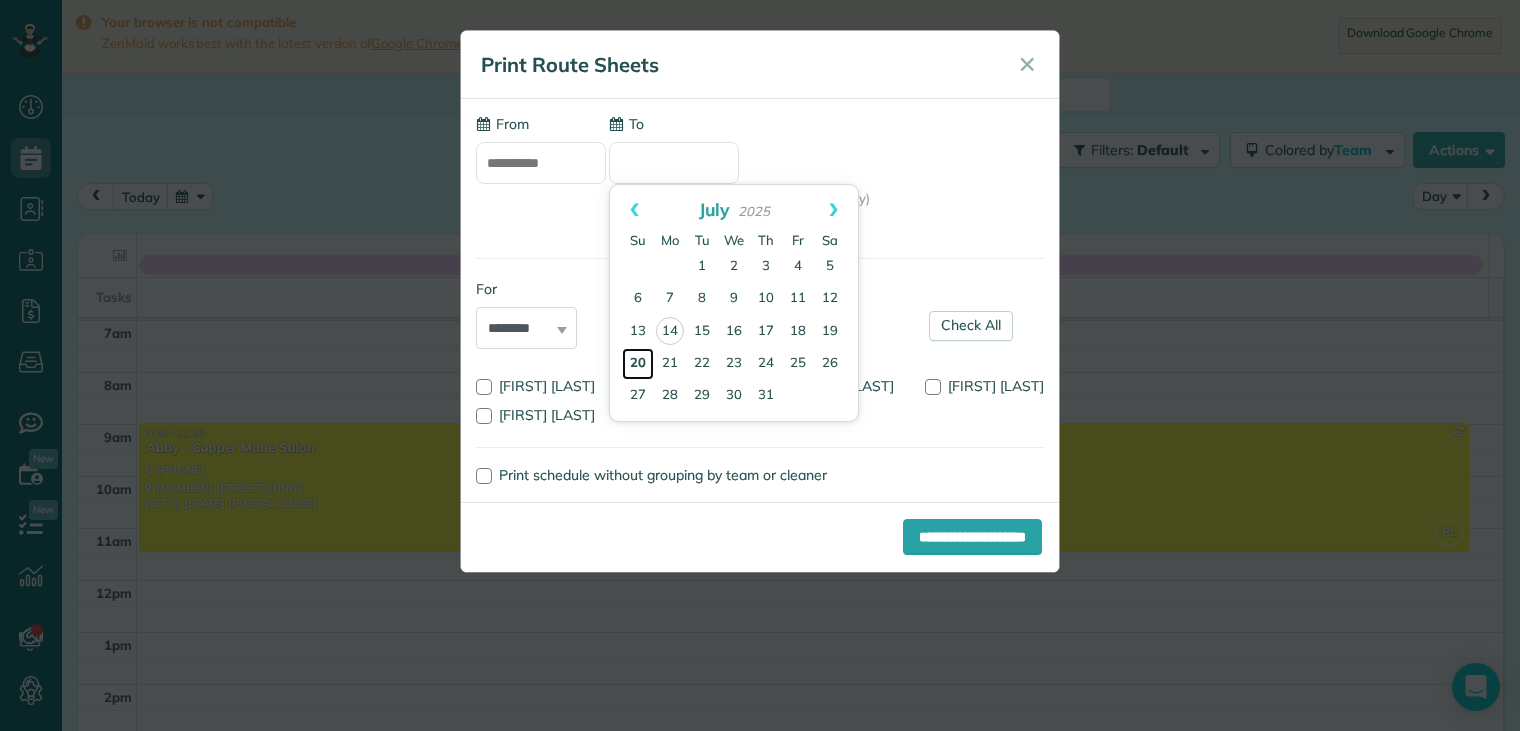 click on "20" at bounding box center (638, 364) 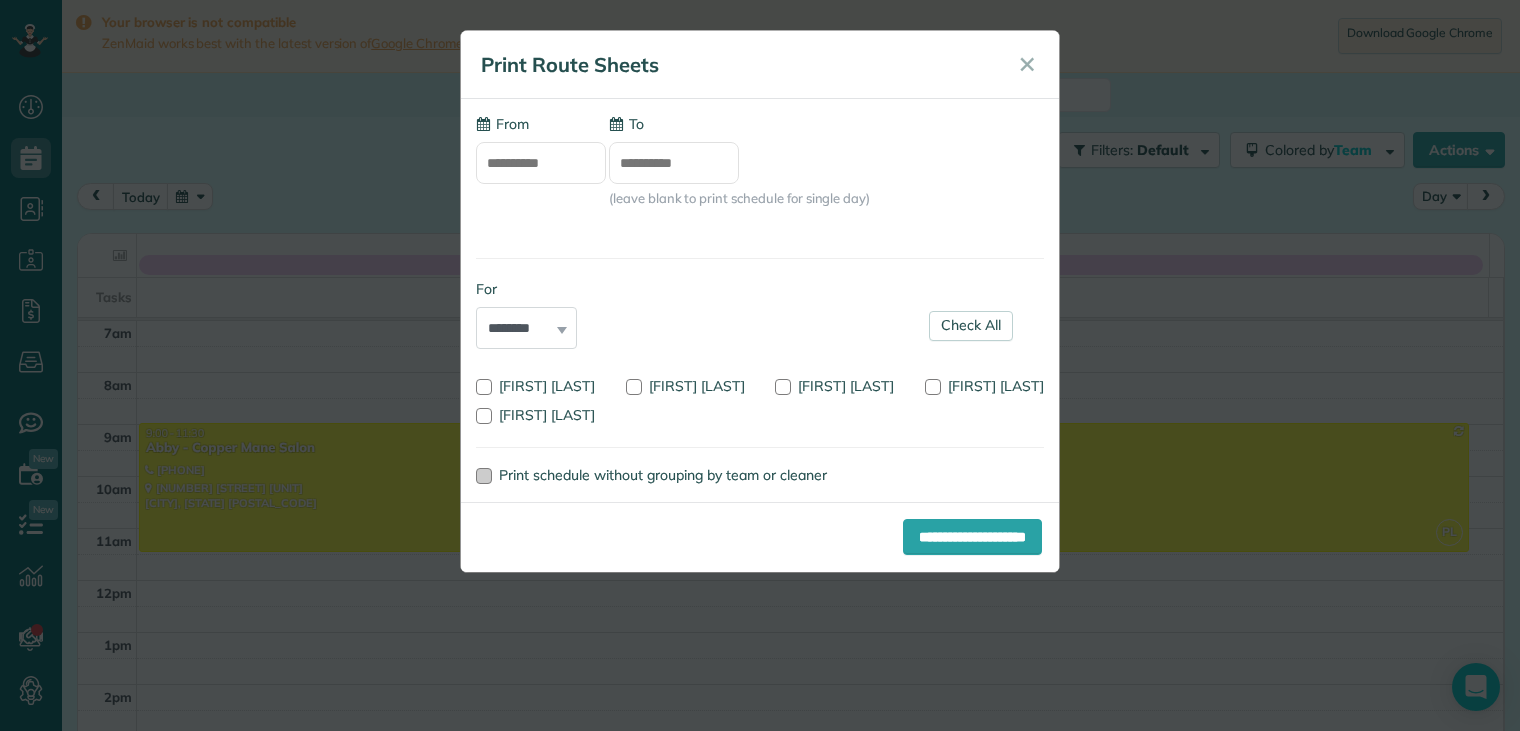 click at bounding box center (484, 476) 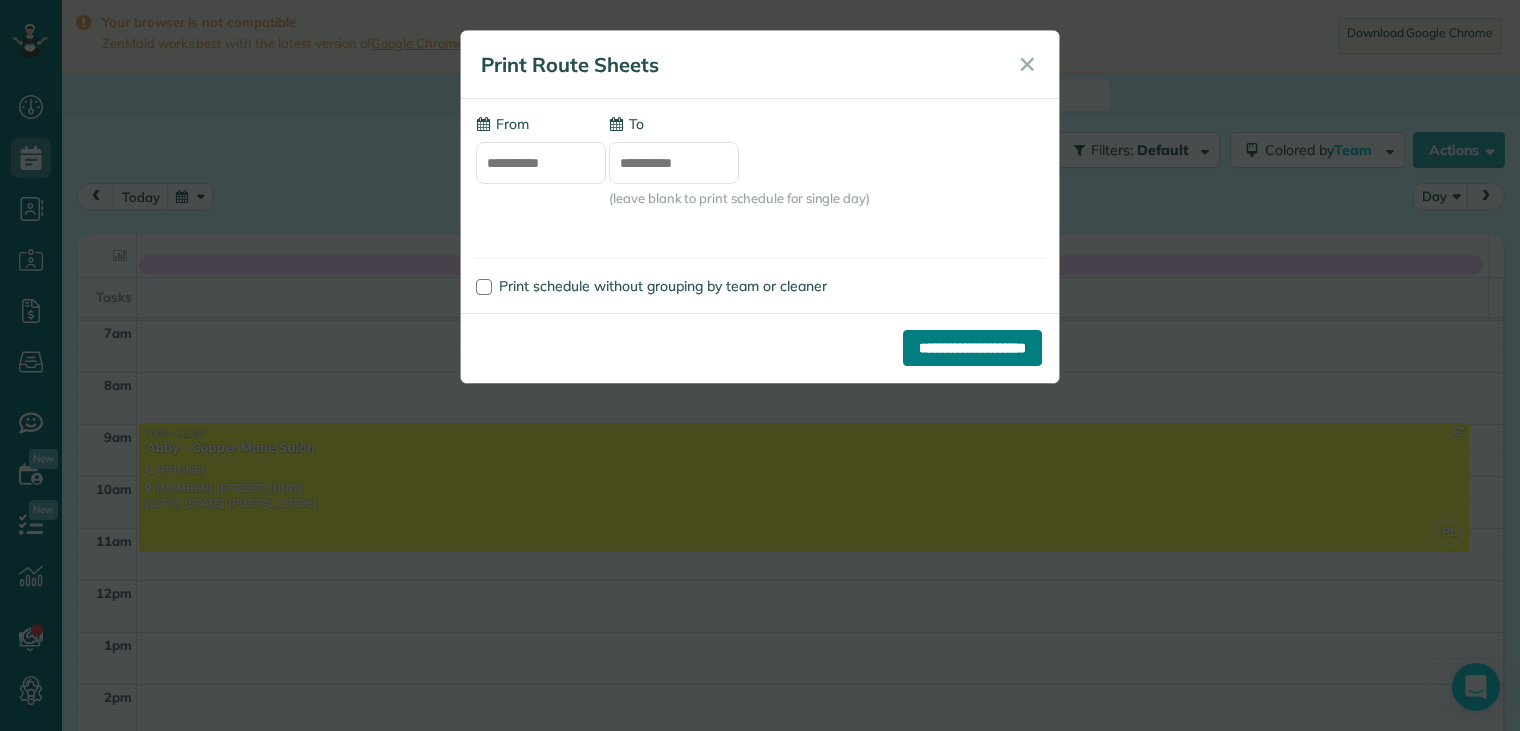 click on "**********" at bounding box center (972, 348) 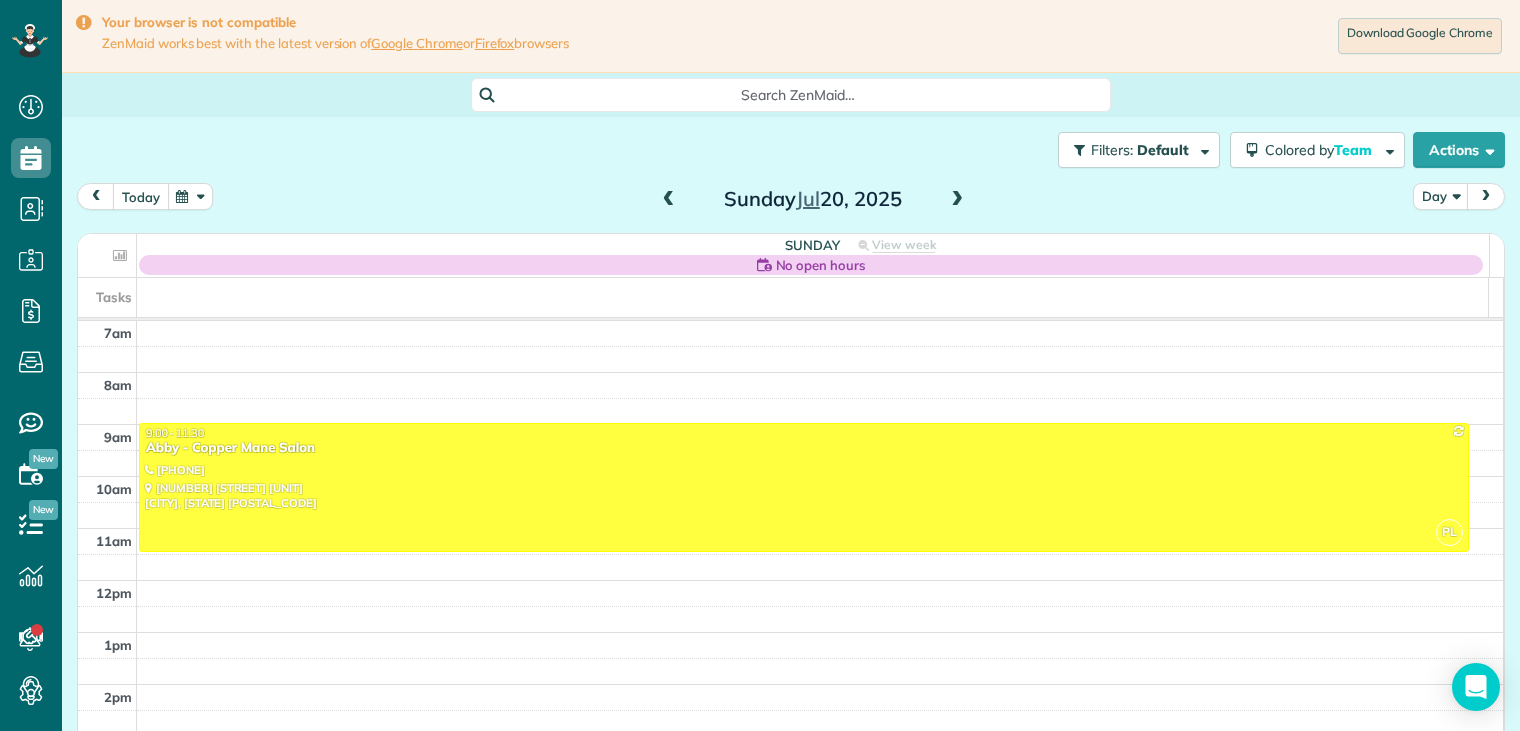 click on "today" at bounding box center [141, 196] 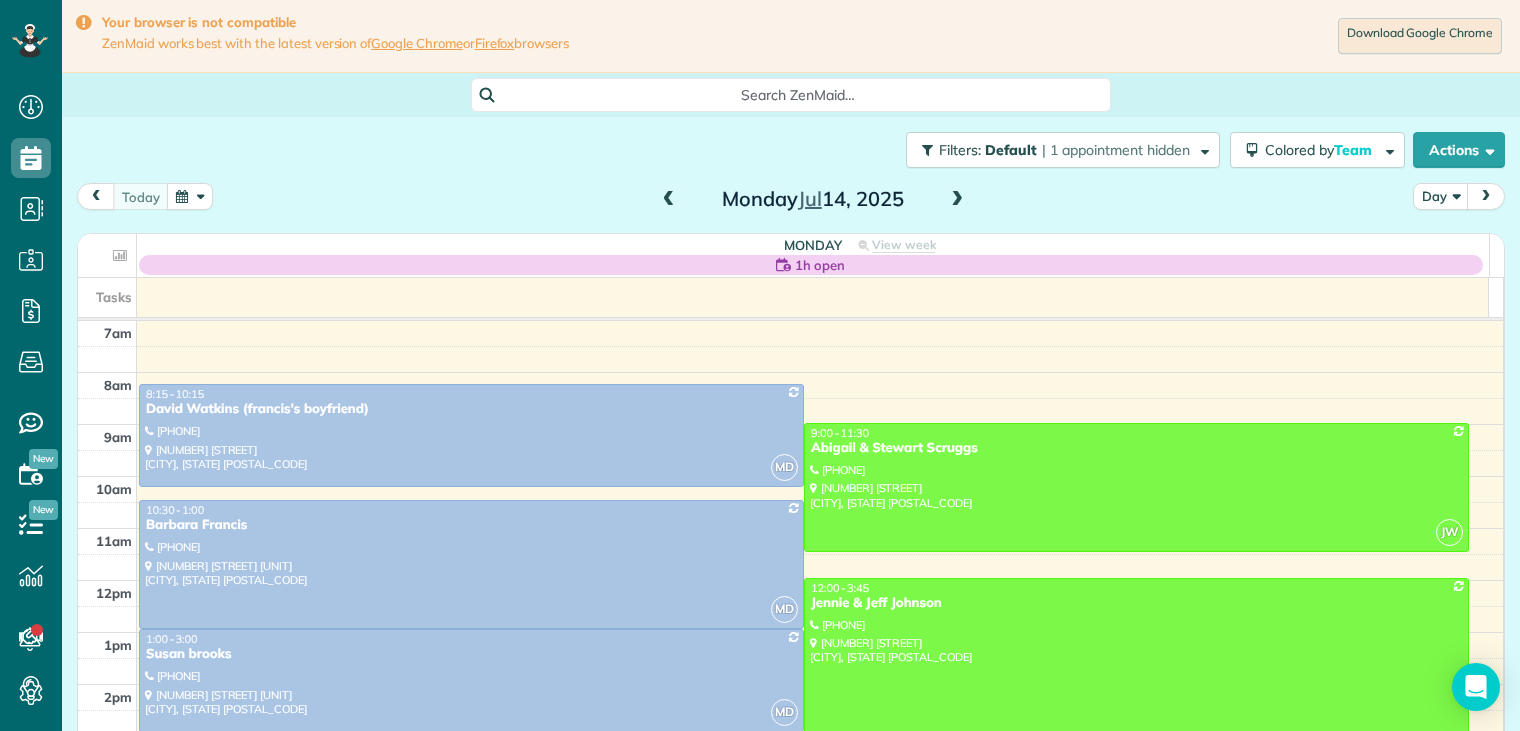 click at bounding box center (957, 200) 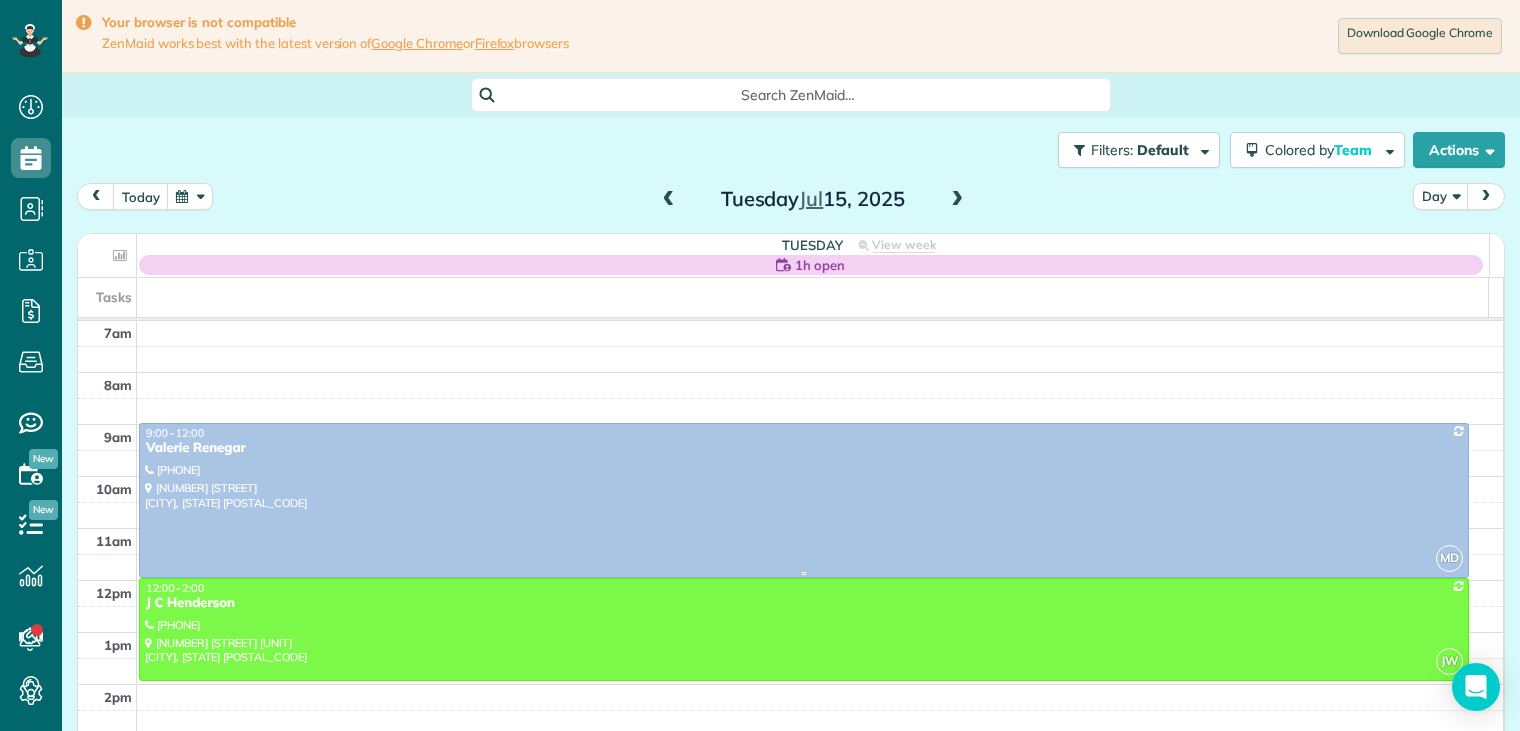 click at bounding box center (804, 500) 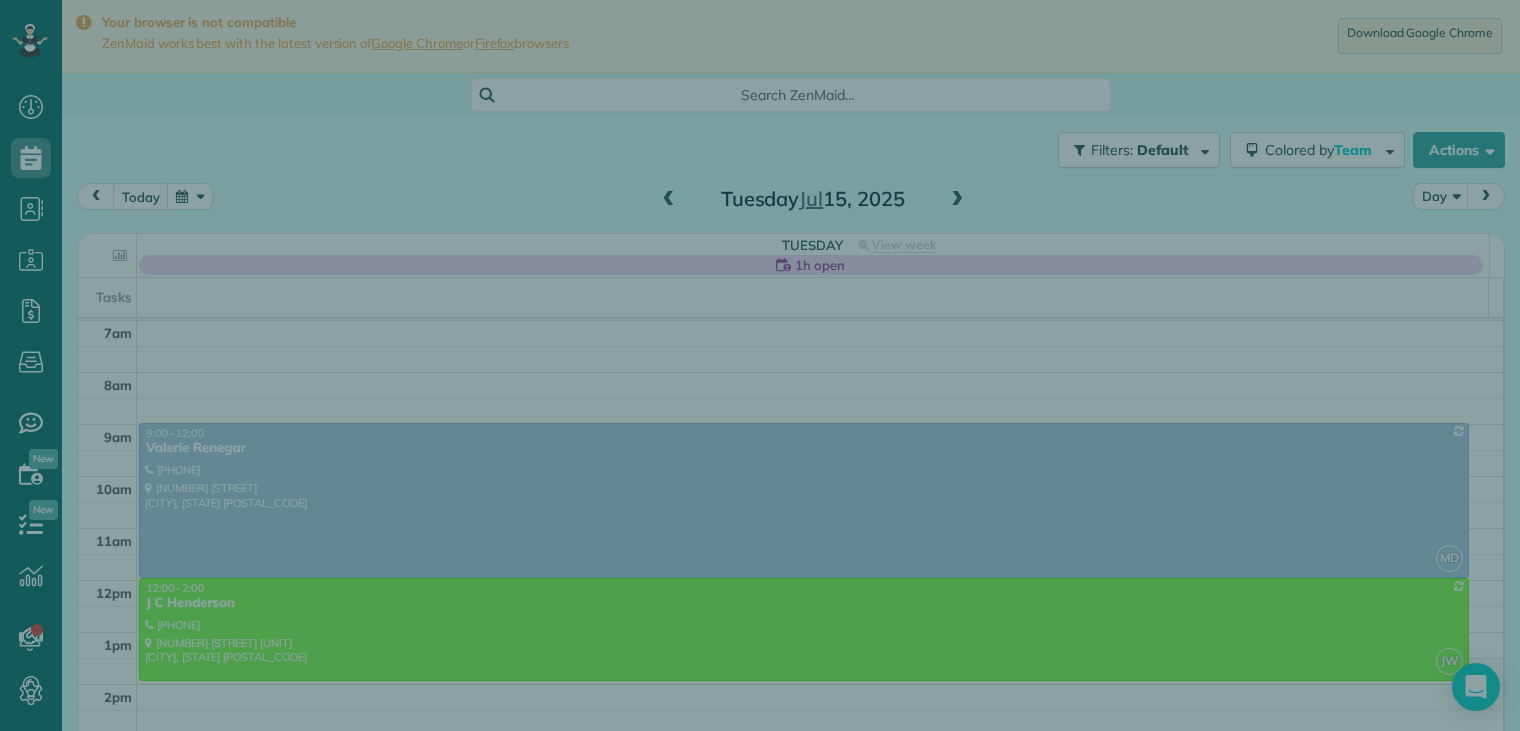 click on "Close   Cleaners" at bounding box center [760, 365] 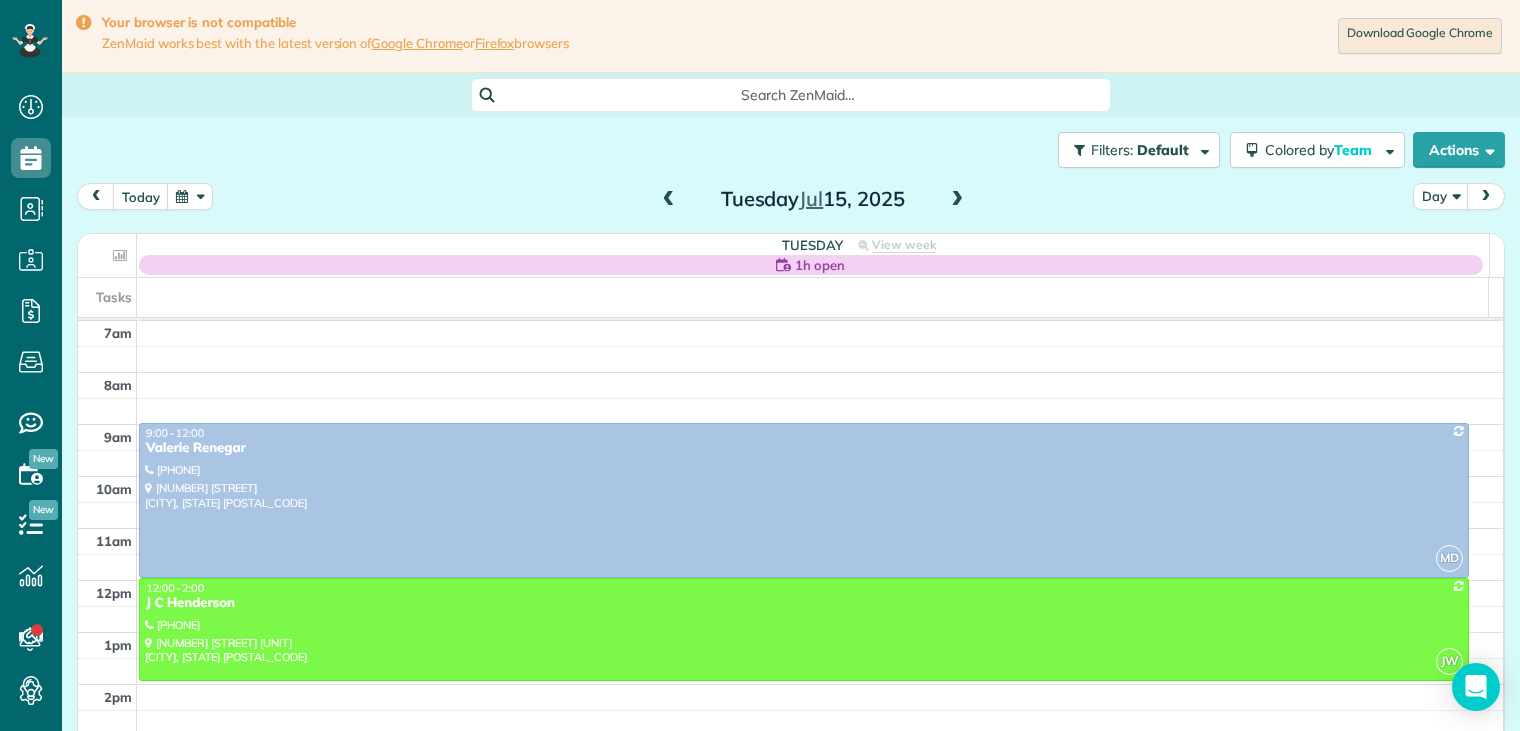 drag, startPoint x: 214, startPoint y: 471, endPoint x: 396, endPoint y: 183, distance: 340.68753 